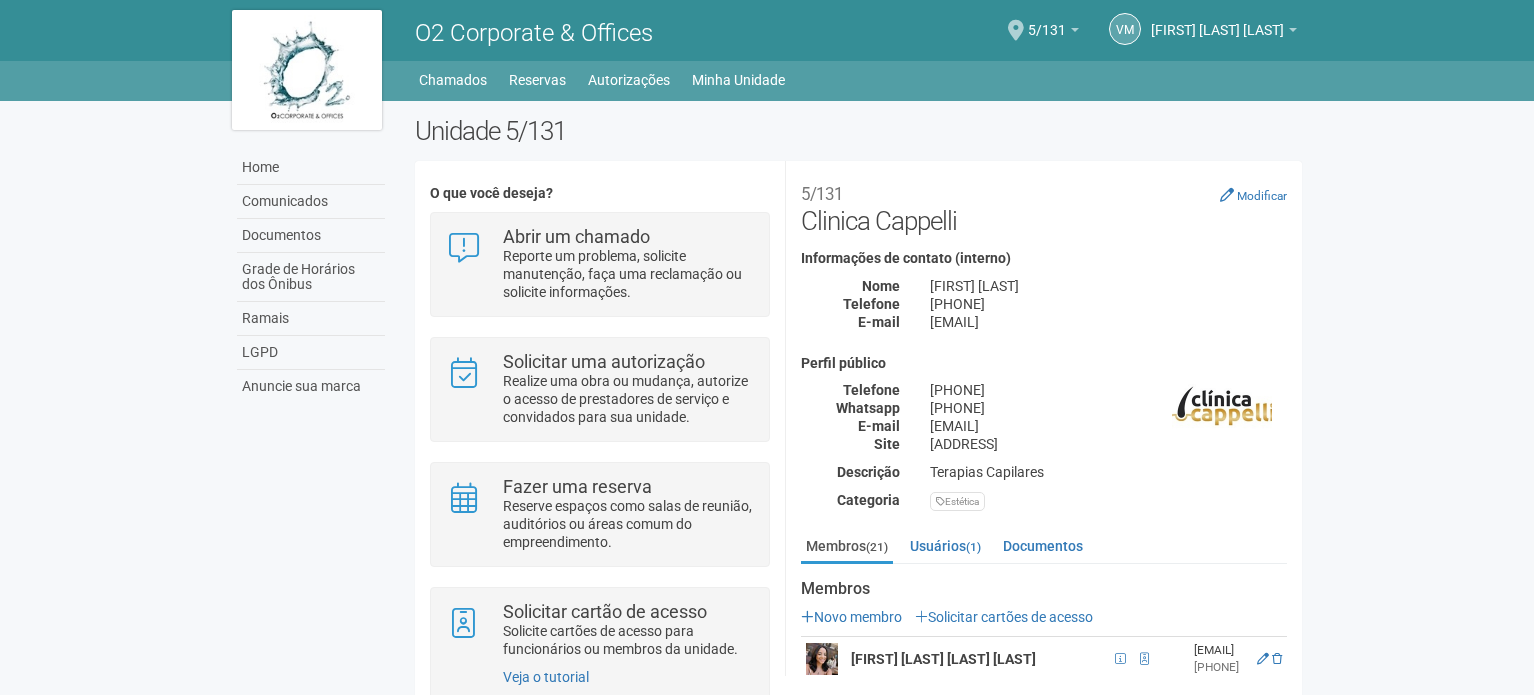 scroll, scrollTop: 0, scrollLeft: 0, axis: both 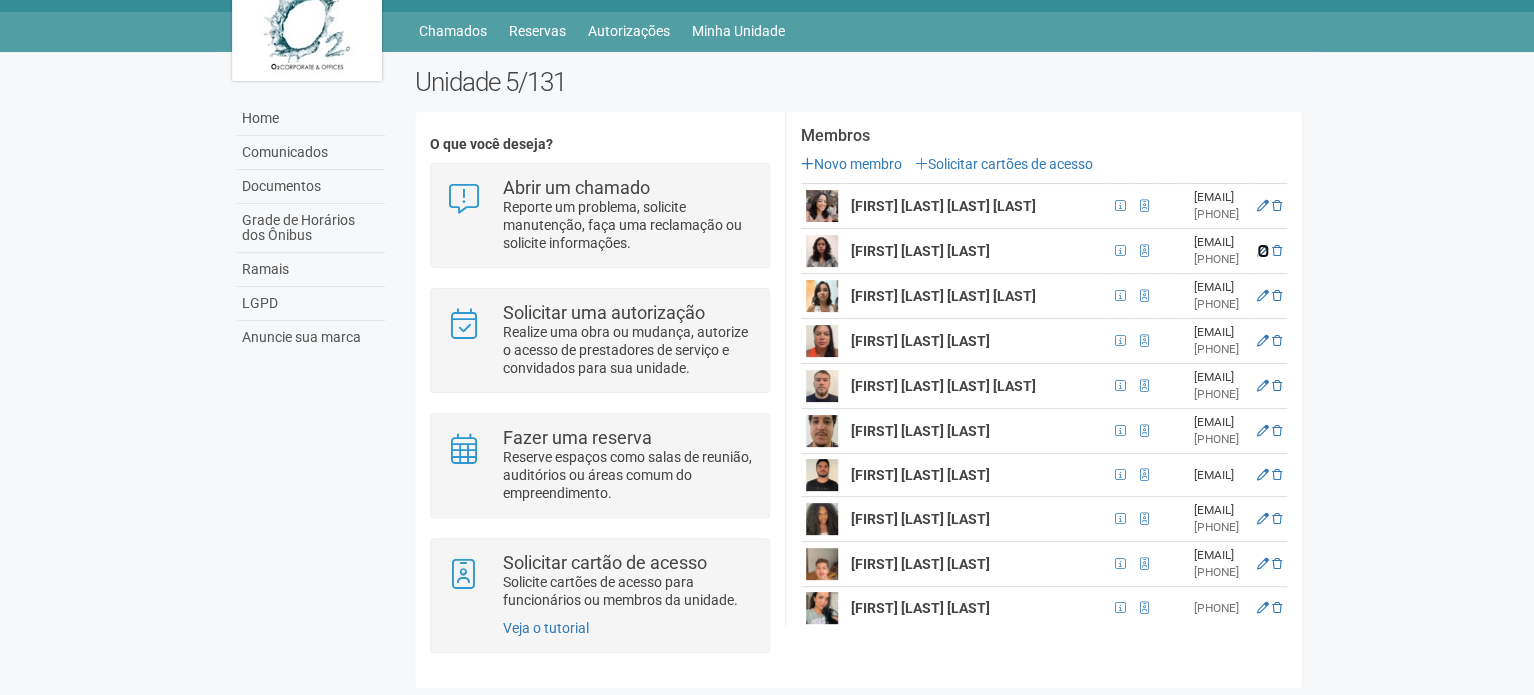 click at bounding box center [1263, 251] 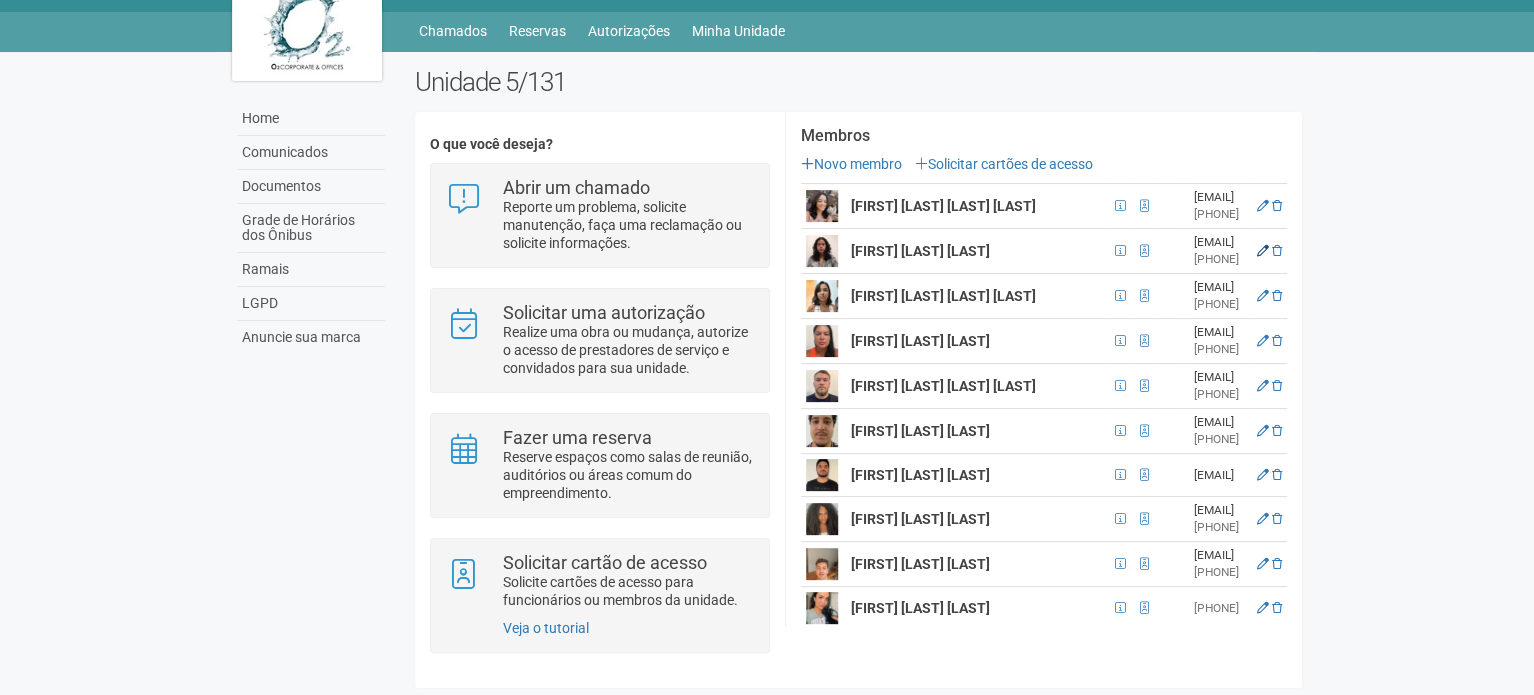 scroll, scrollTop: 48, scrollLeft: 0, axis: vertical 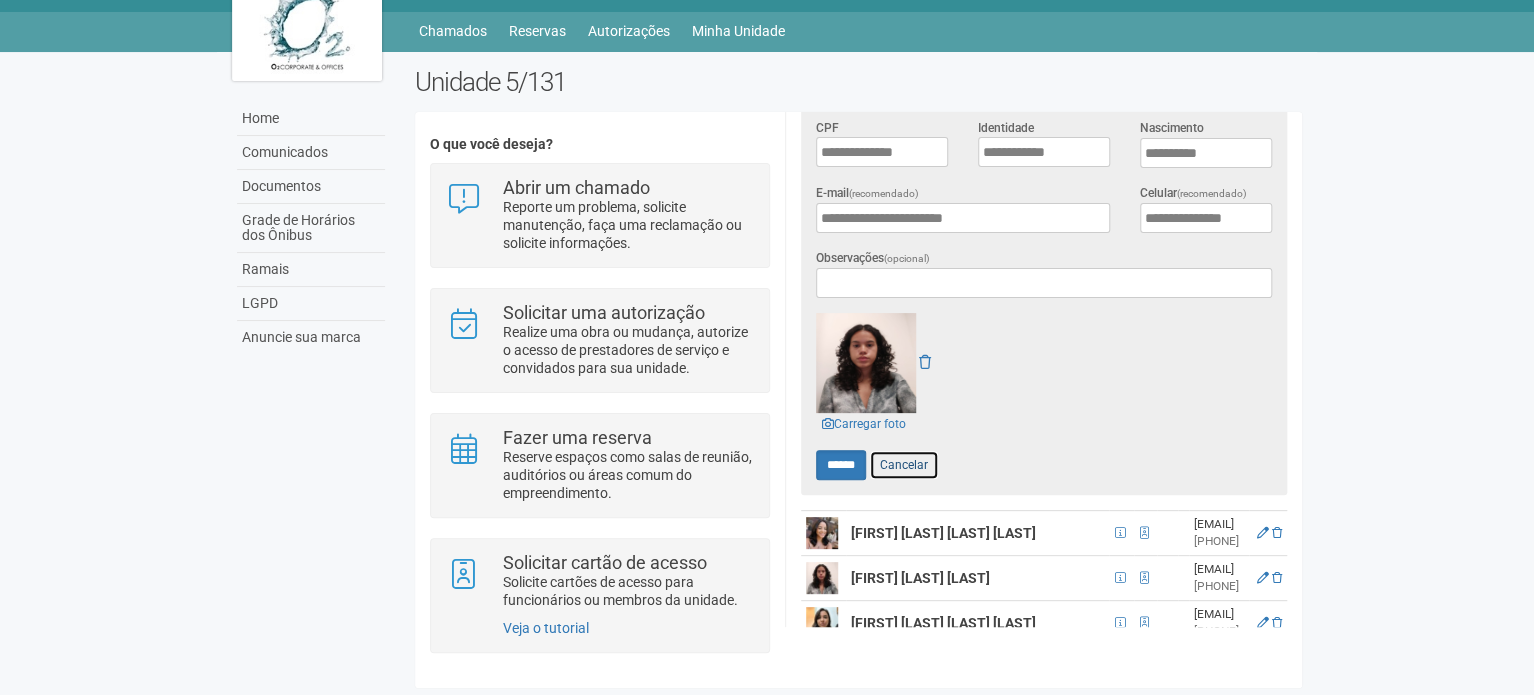 click on "Cancelar" at bounding box center [904, 465] 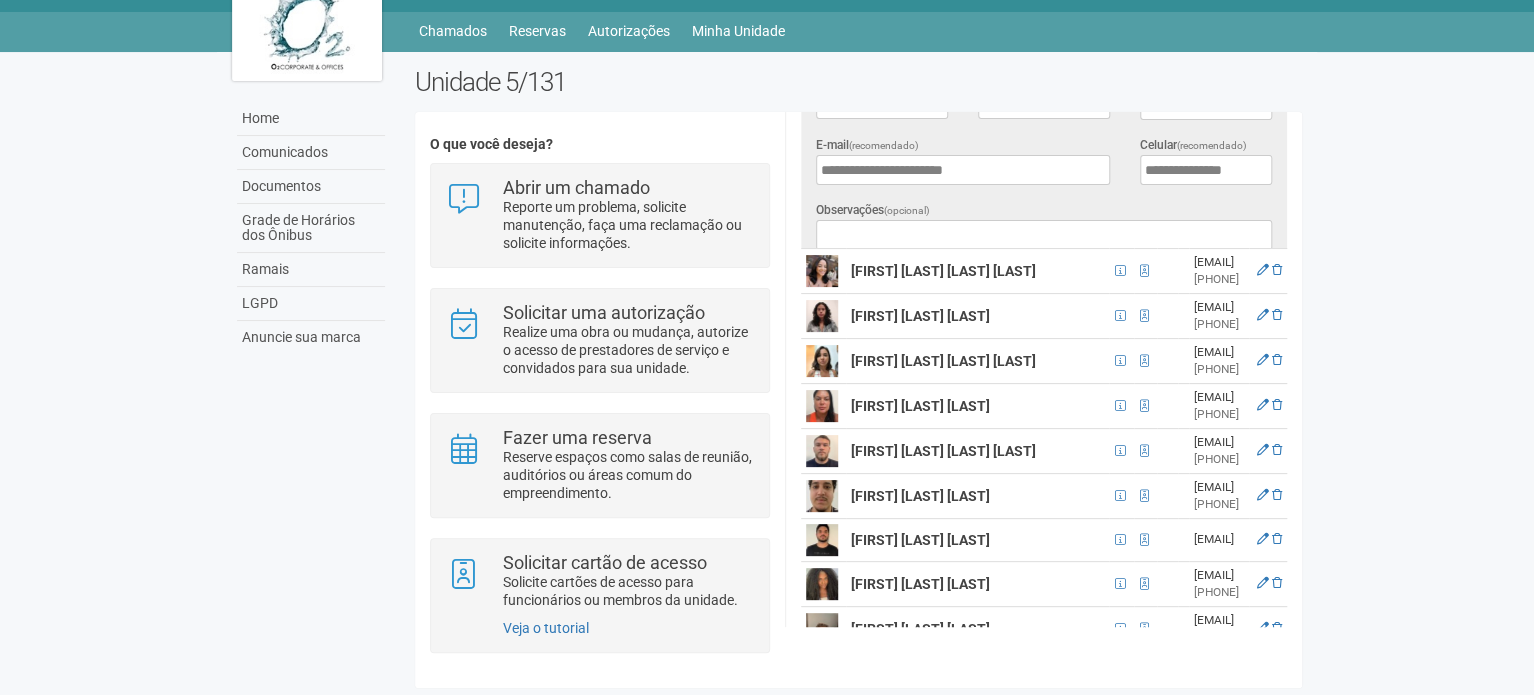 scroll, scrollTop: 0, scrollLeft: 0, axis: both 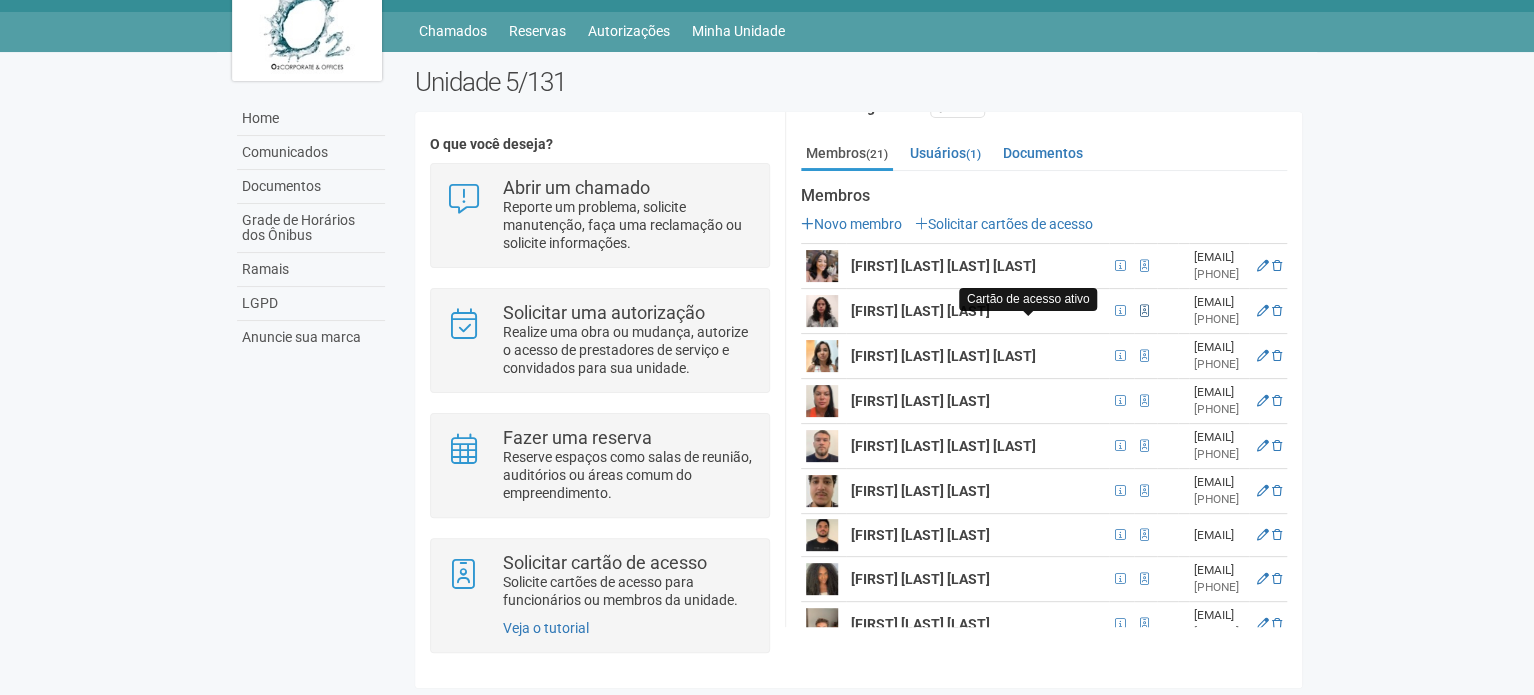 click at bounding box center (1144, 311) 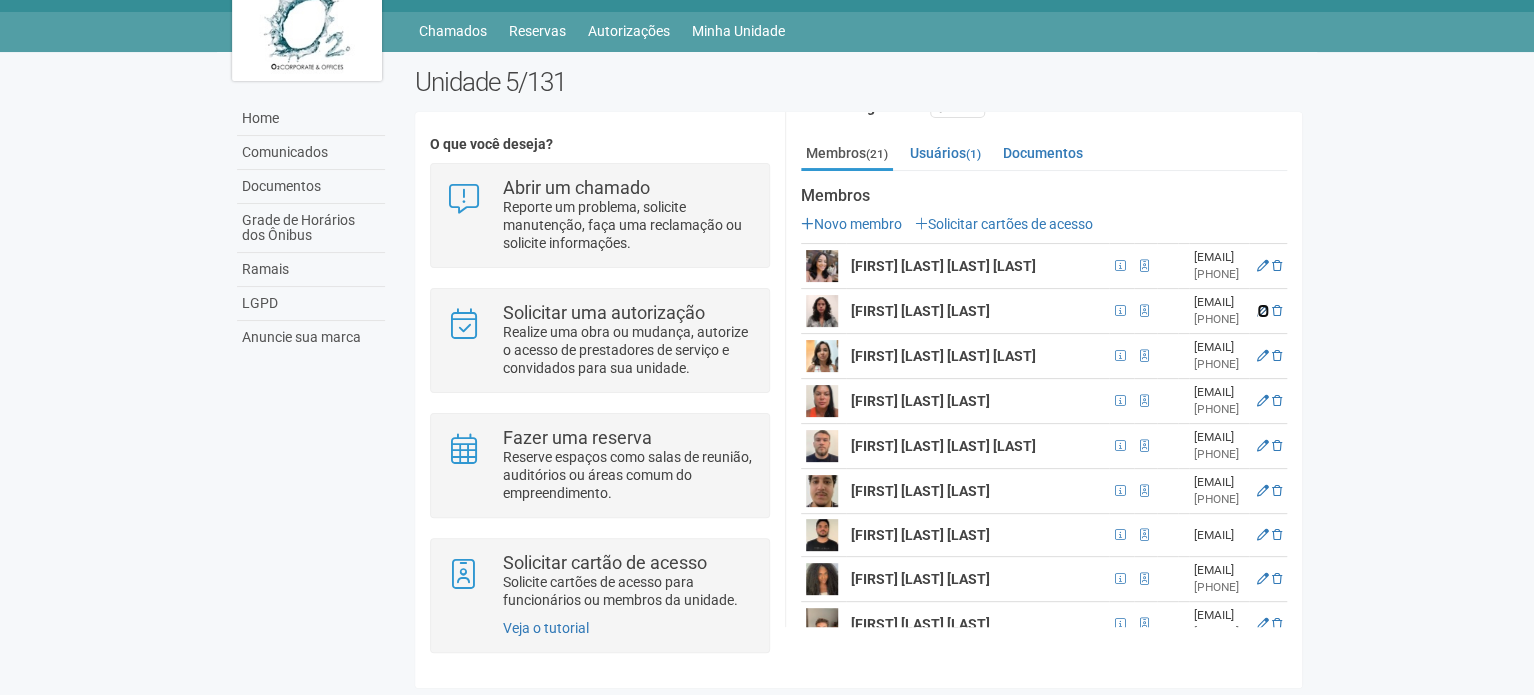 click at bounding box center (1263, 311) 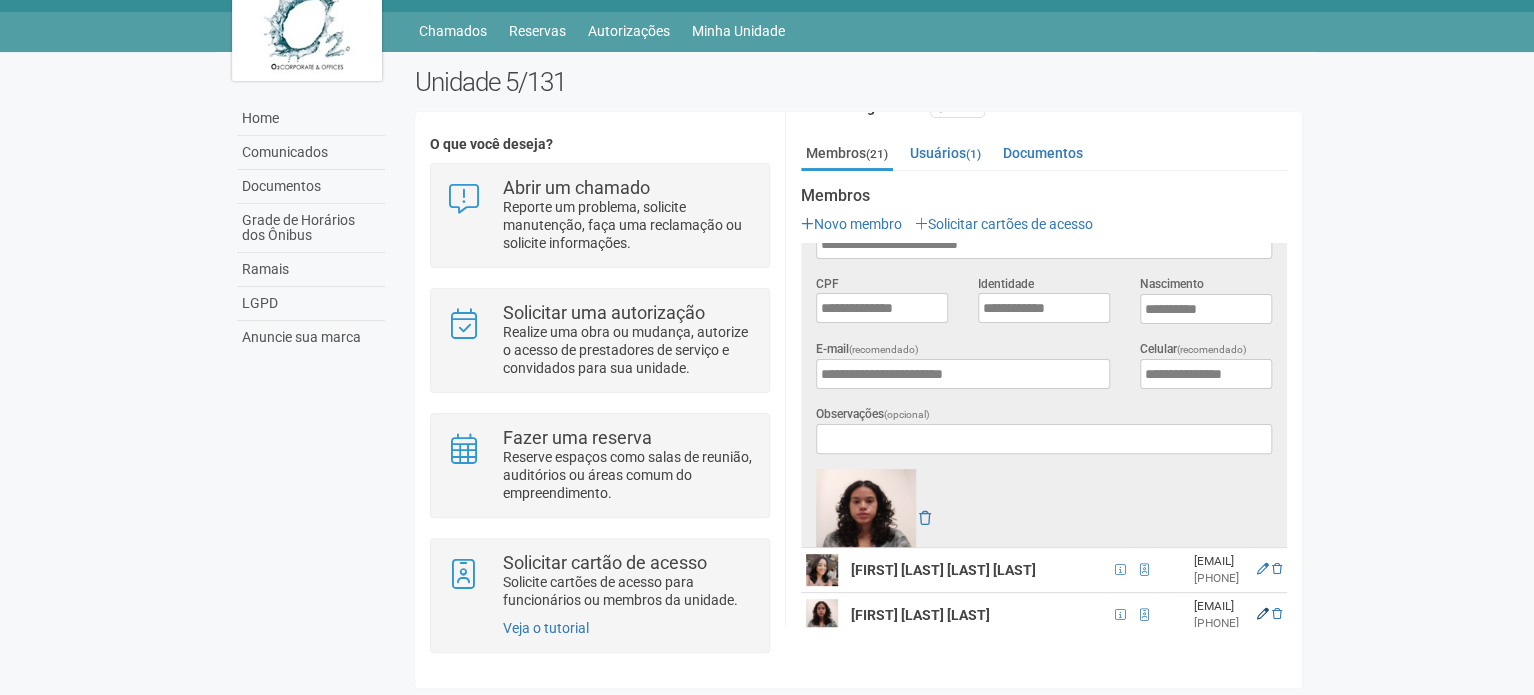 scroll, scrollTop: 0, scrollLeft: 0, axis: both 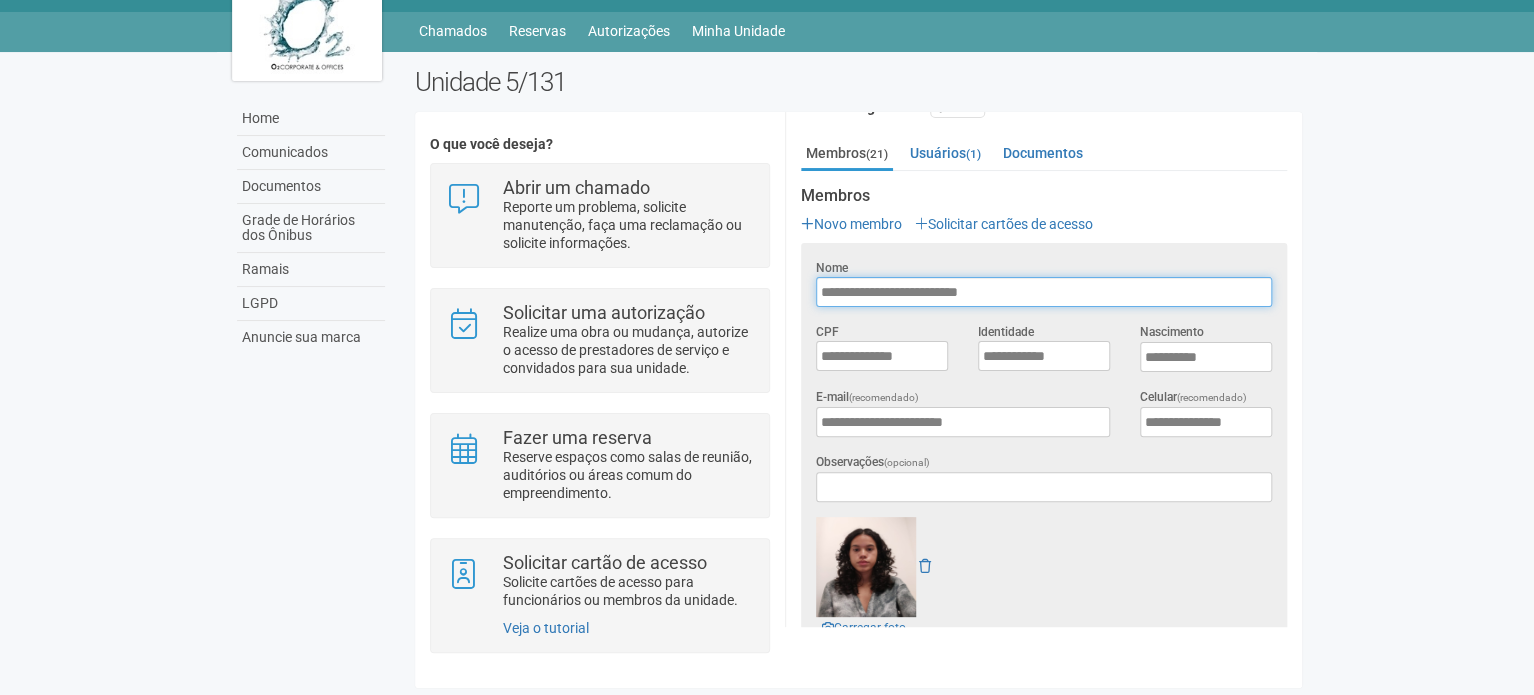 drag, startPoint x: 1016, startPoint y: 284, endPoint x: 783, endPoint y: 291, distance: 233.10513 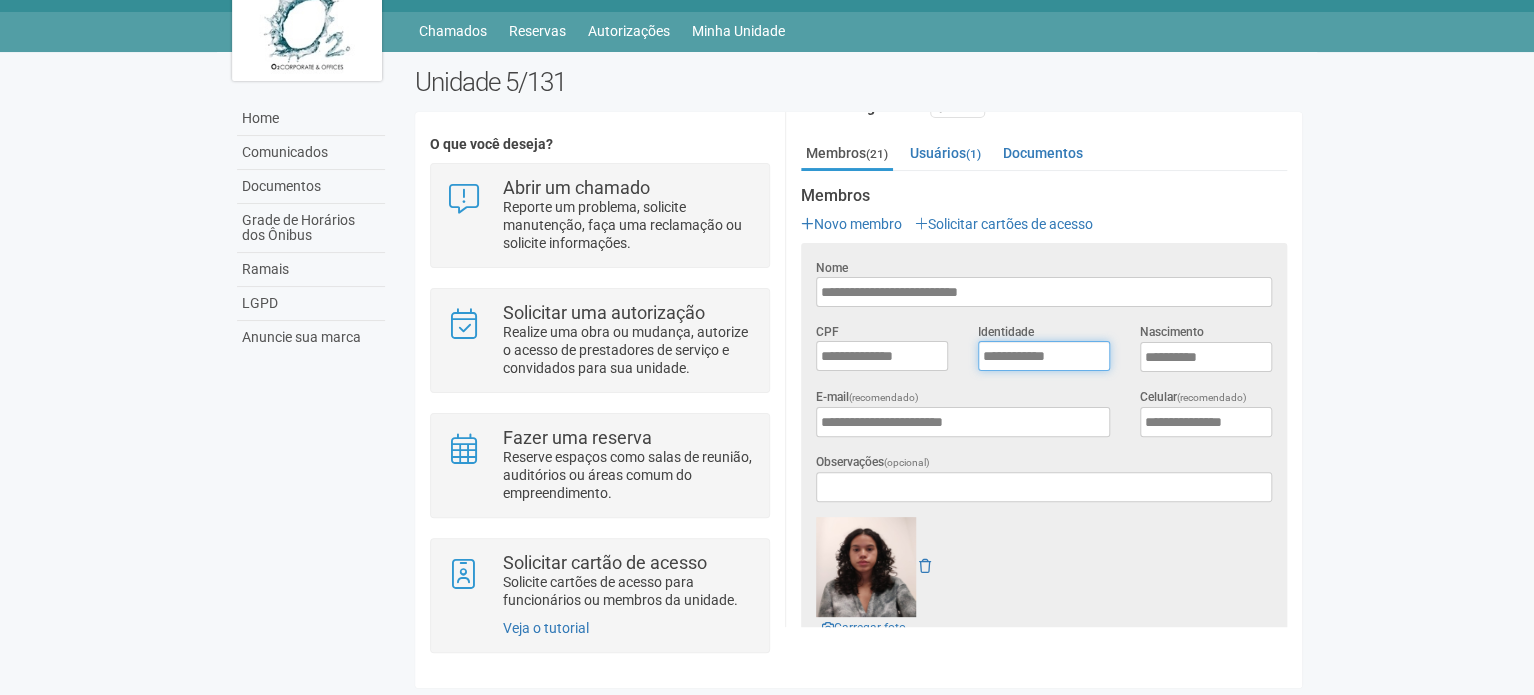 drag, startPoint x: 1075, startPoint y: 358, endPoint x: 929, endPoint y: 355, distance: 146.03082 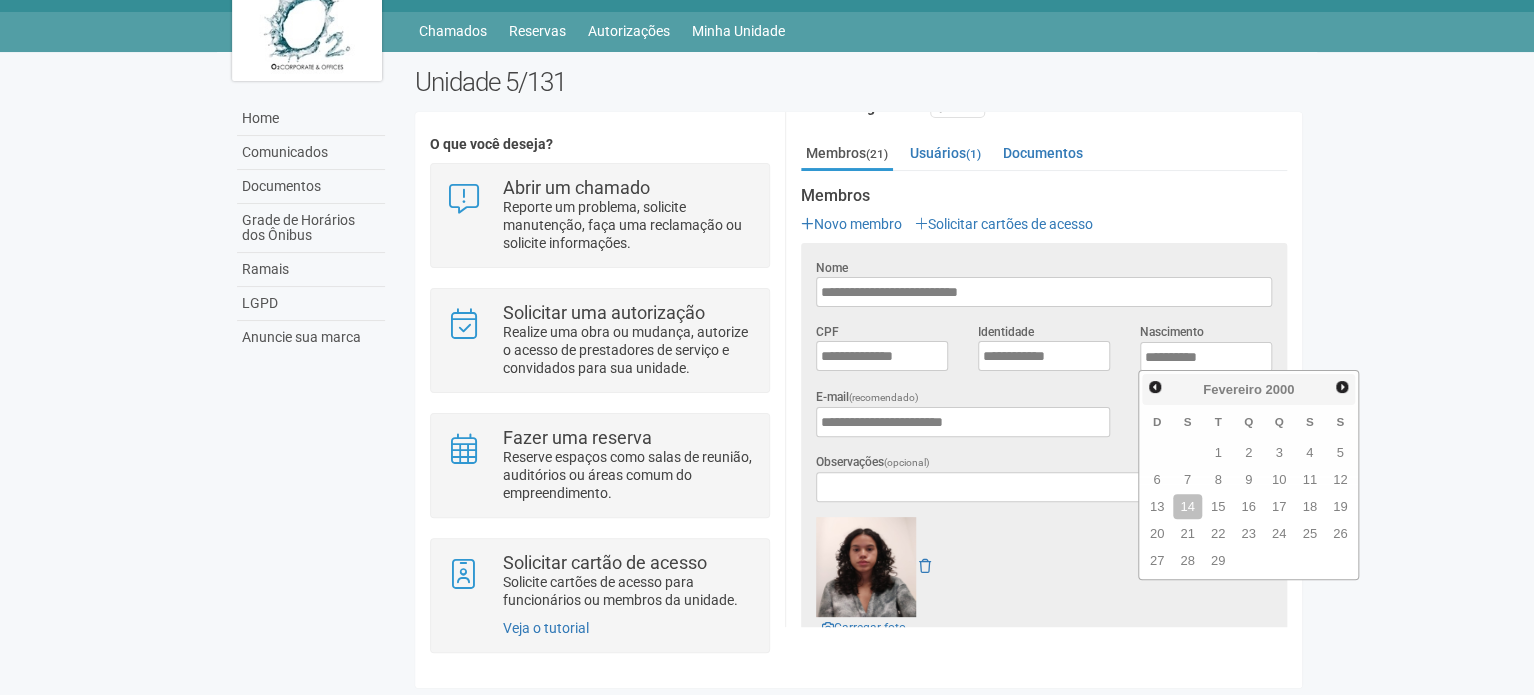 click on "Observações  (opcional)" at bounding box center [1044, 477] 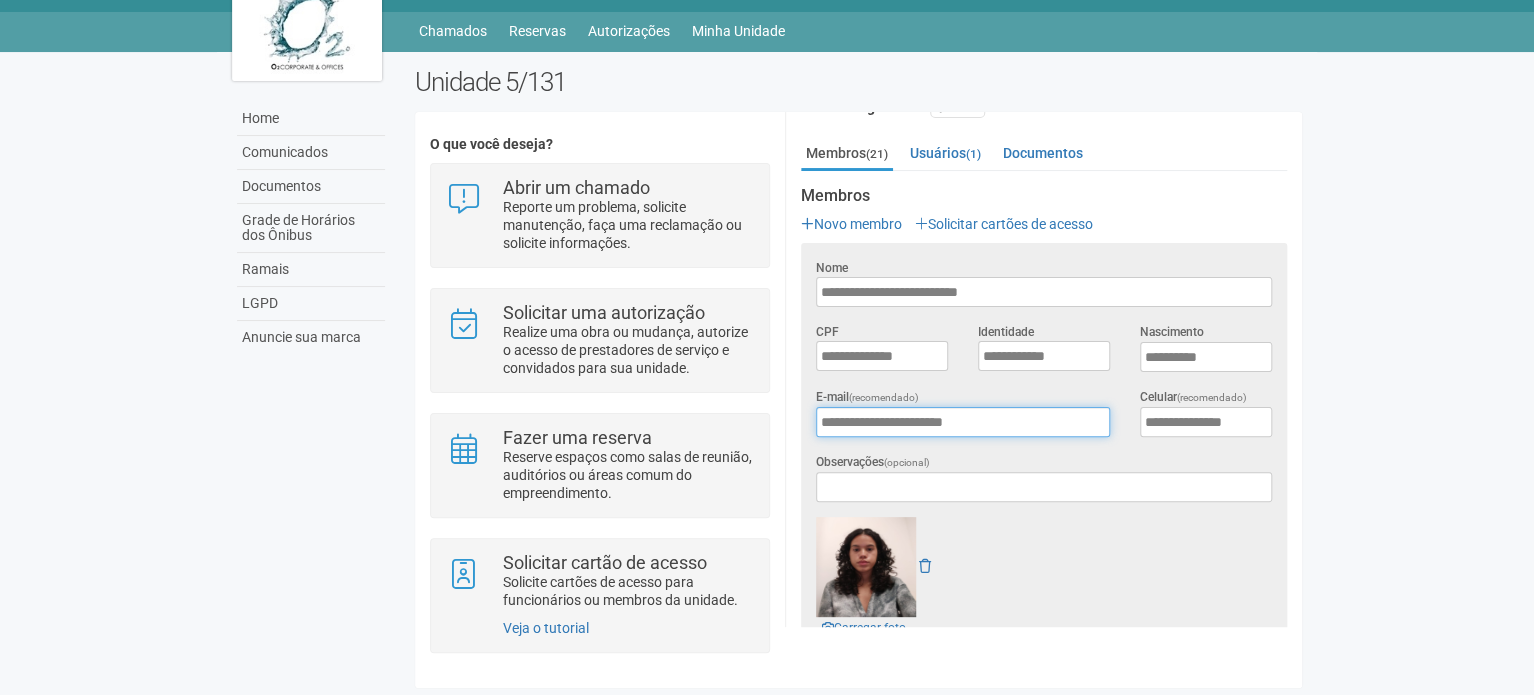 drag, startPoint x: 1003, startPoint y: 404, endPoint x: 792, endPoint y: 421, distance: 211.68373 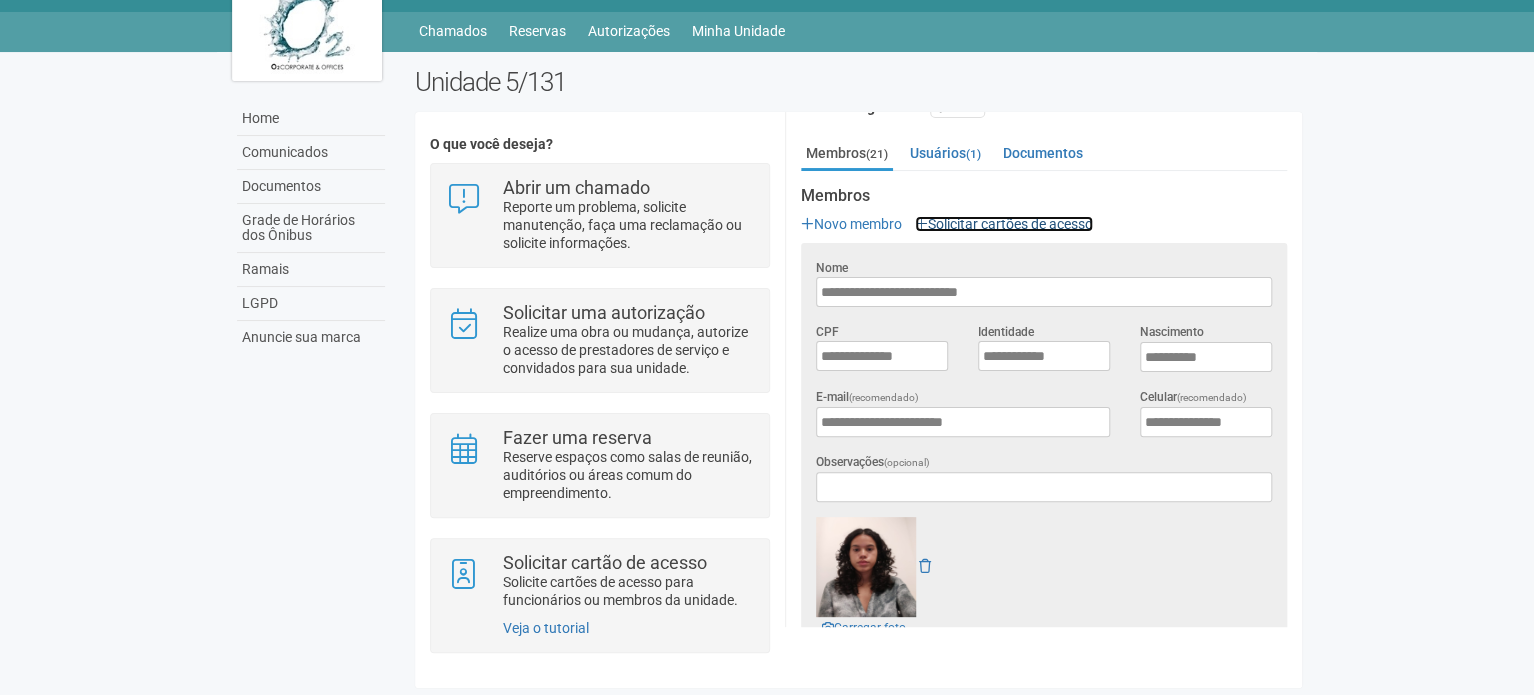 click on "Solicitar cartões de acesso" at bounding box center [1004, 224] 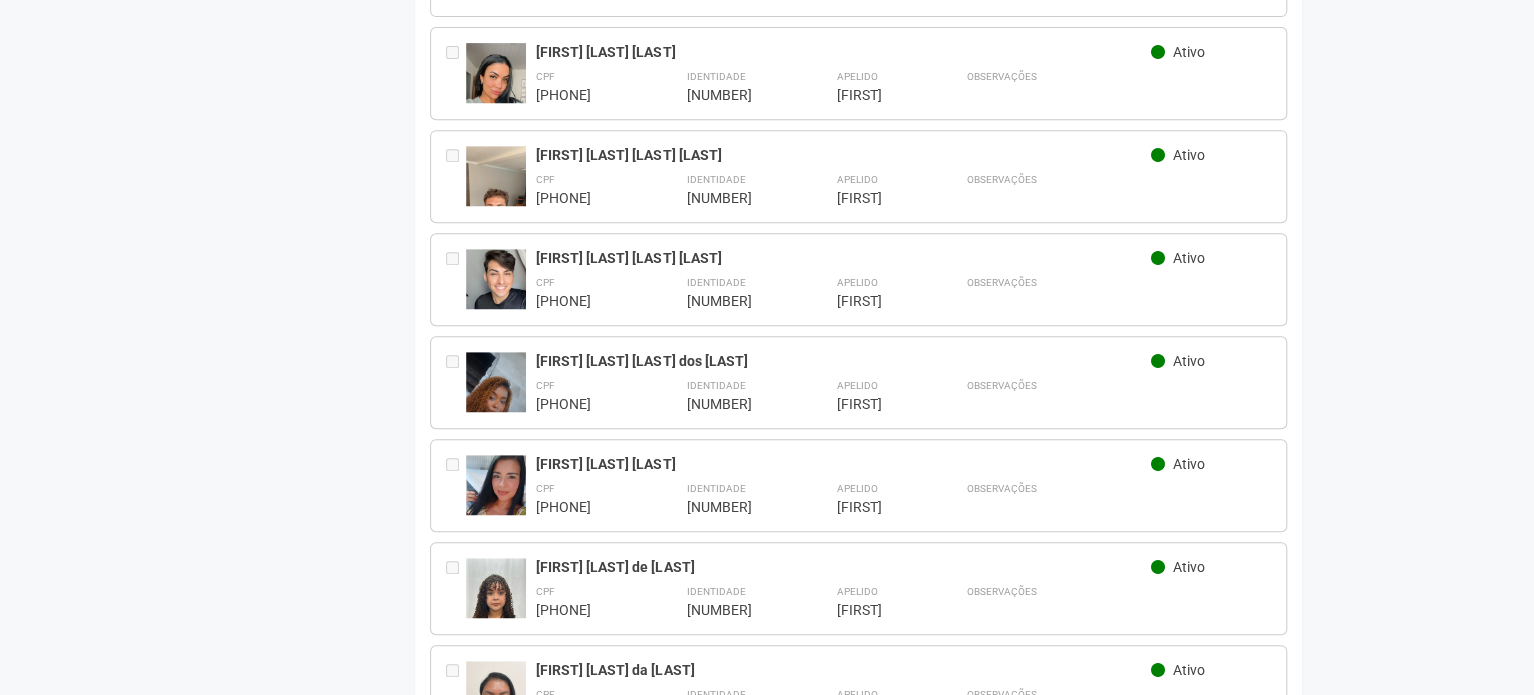 scroll, scrollTop: 0, scrollLeft: 0, axis: both 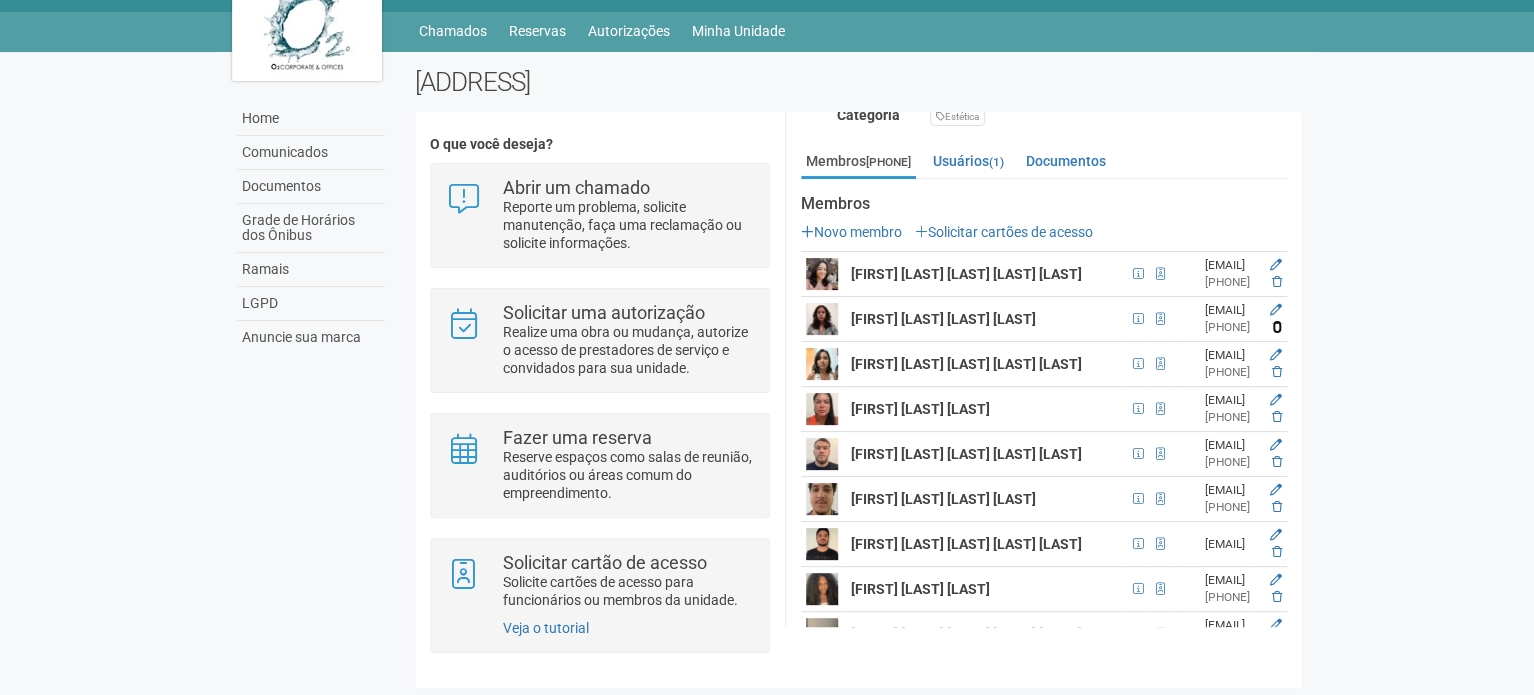 click at bounding box center (1277, 327) 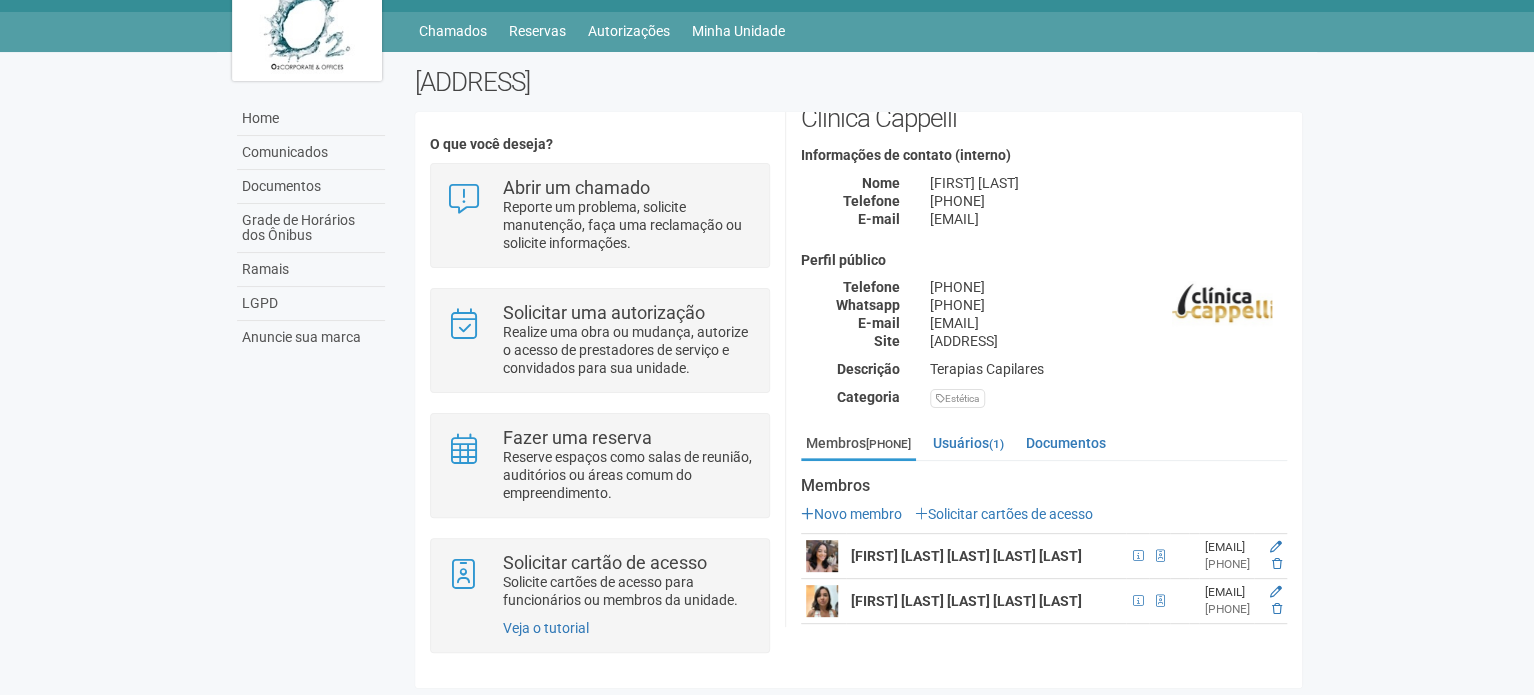 scroll, scrollTop: 0, scrollLeft: 0, axis: both 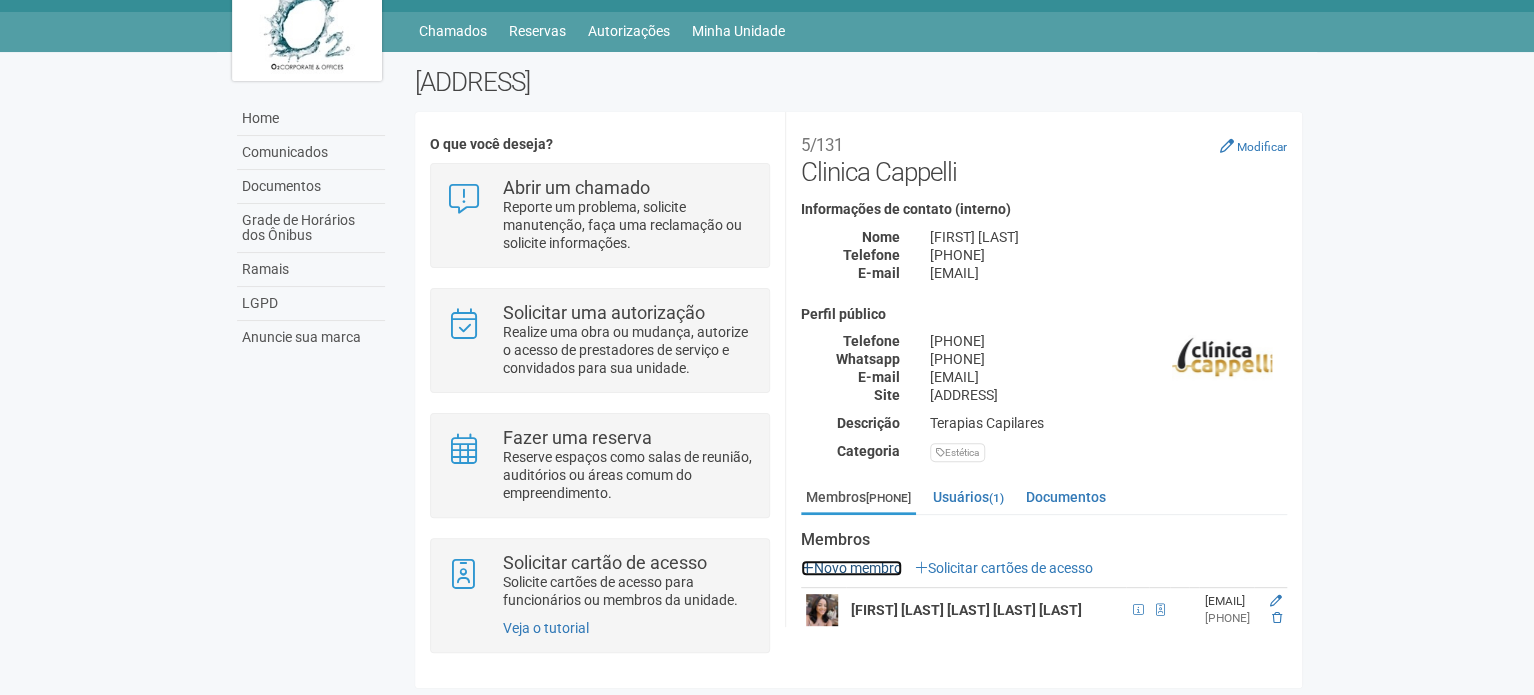 click on "Novo membro" at bounding box center [851, 568] 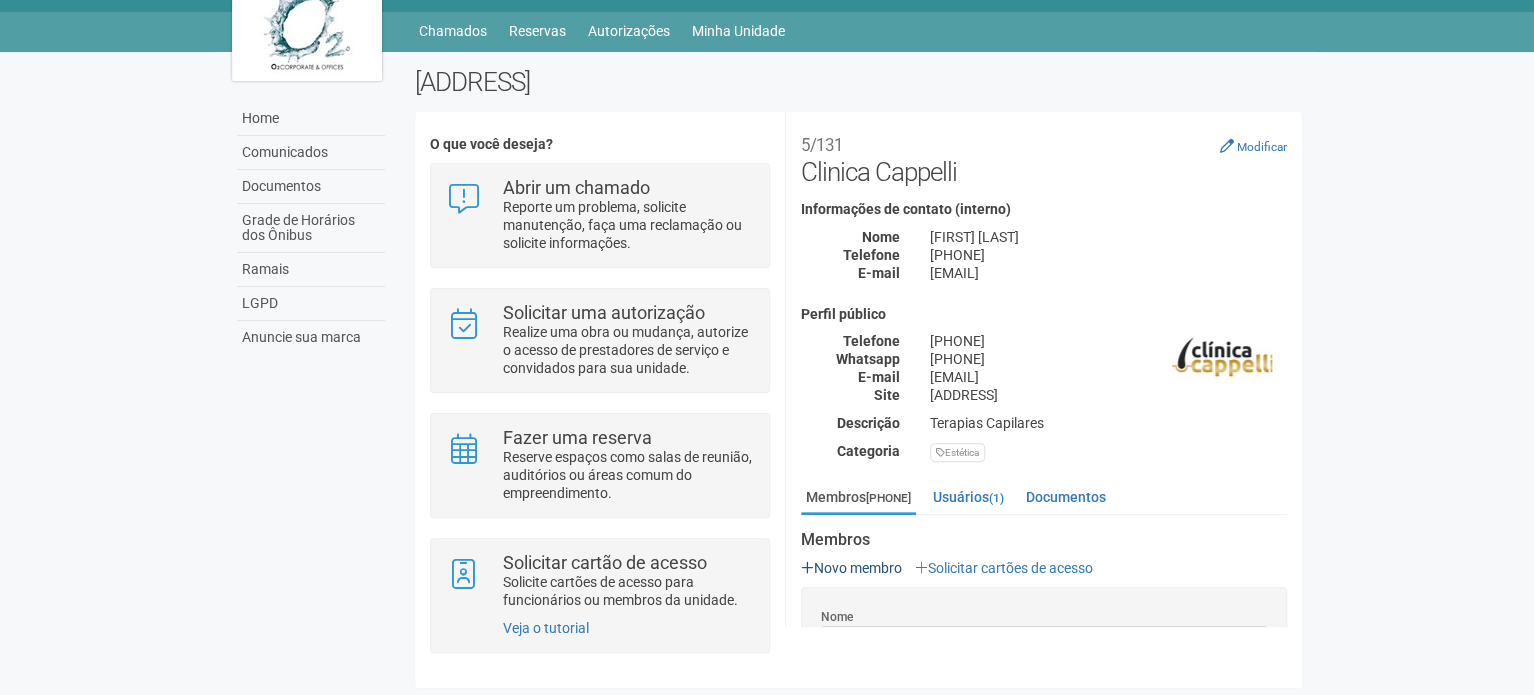 scroll, scrollTop: 0, scrollLeft: 0, axis: both 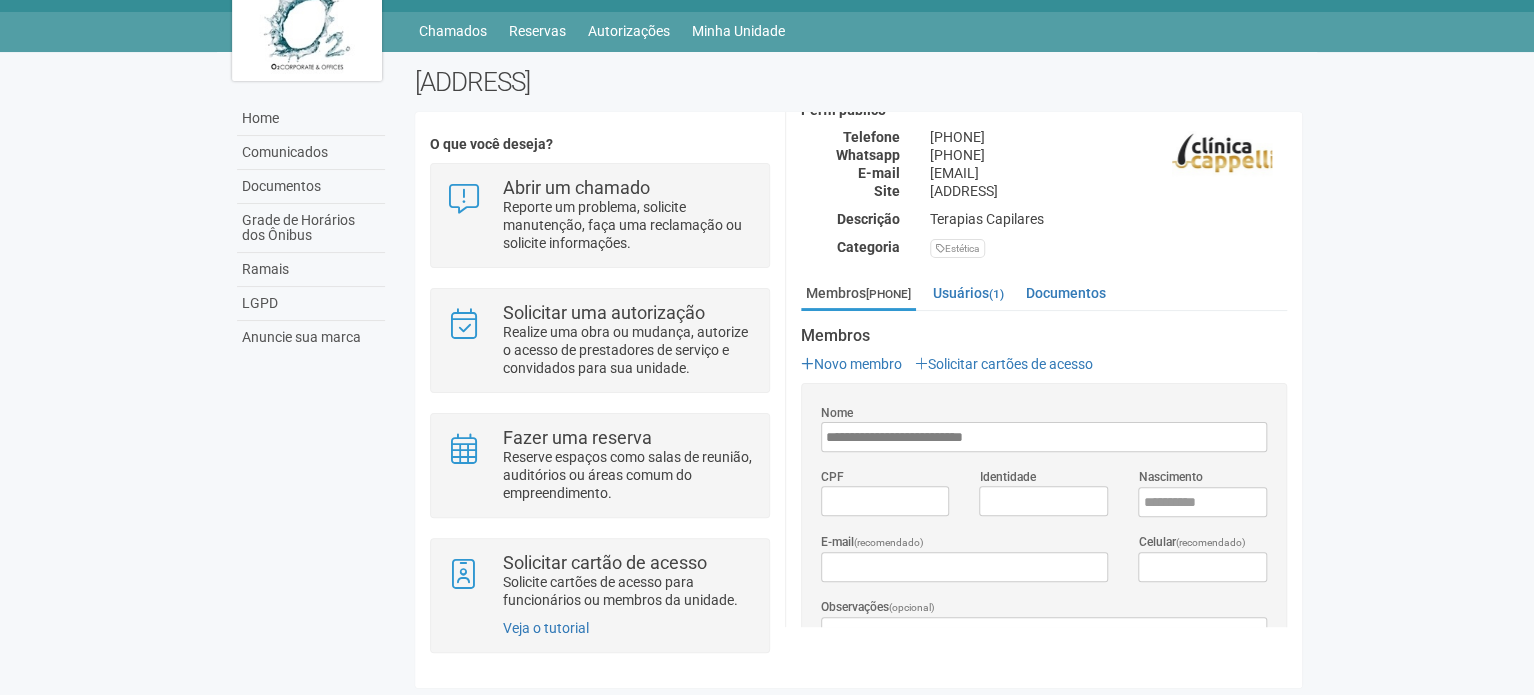 type on "**********" 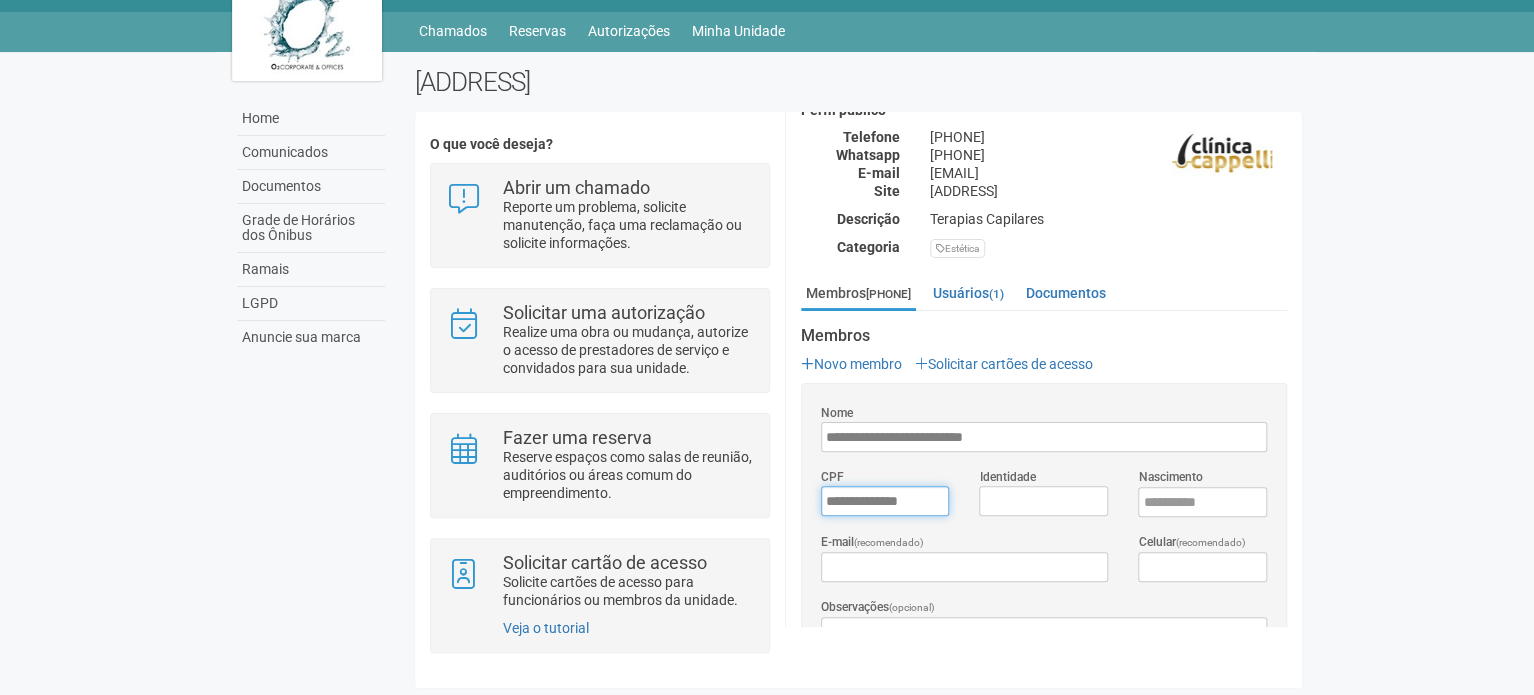 click on "*********" at bounding box center (885, 501) 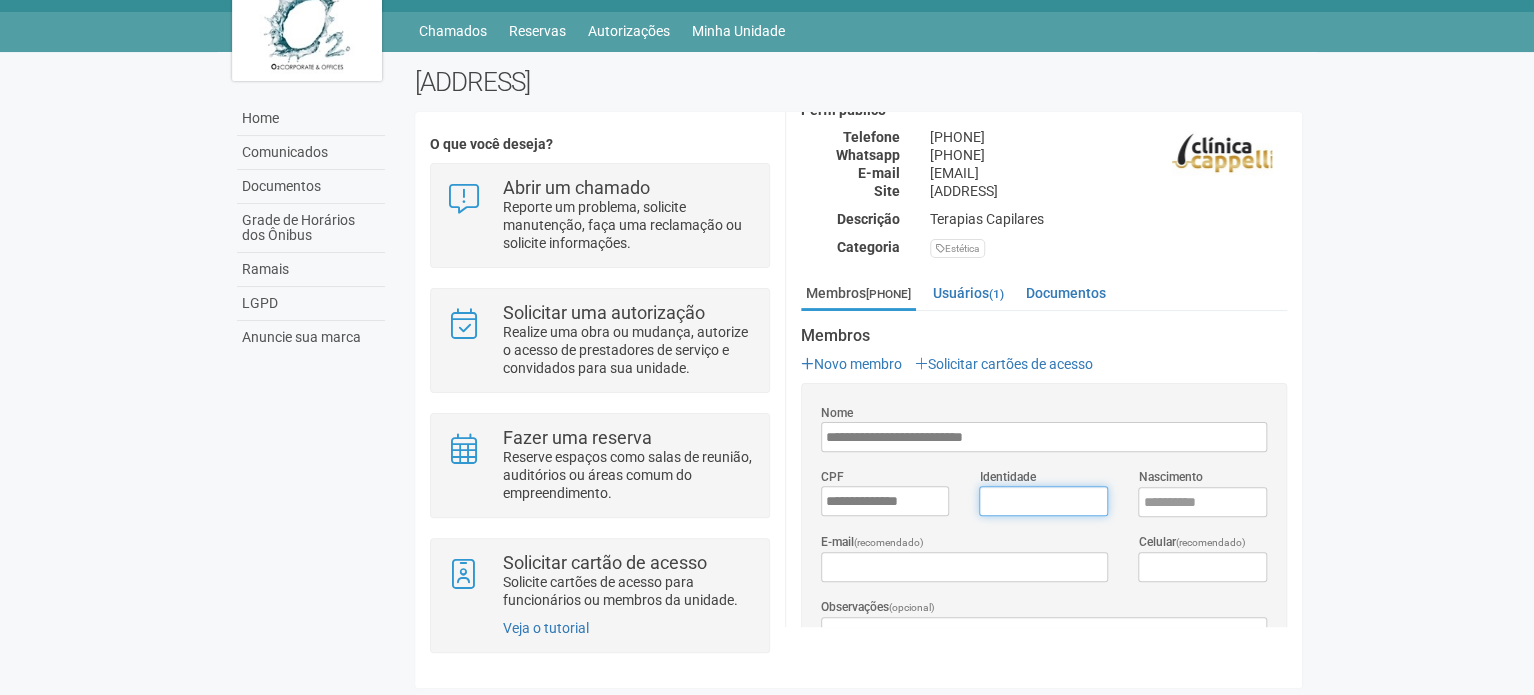 click on "Identidade" at bounding box center (1043, 501) 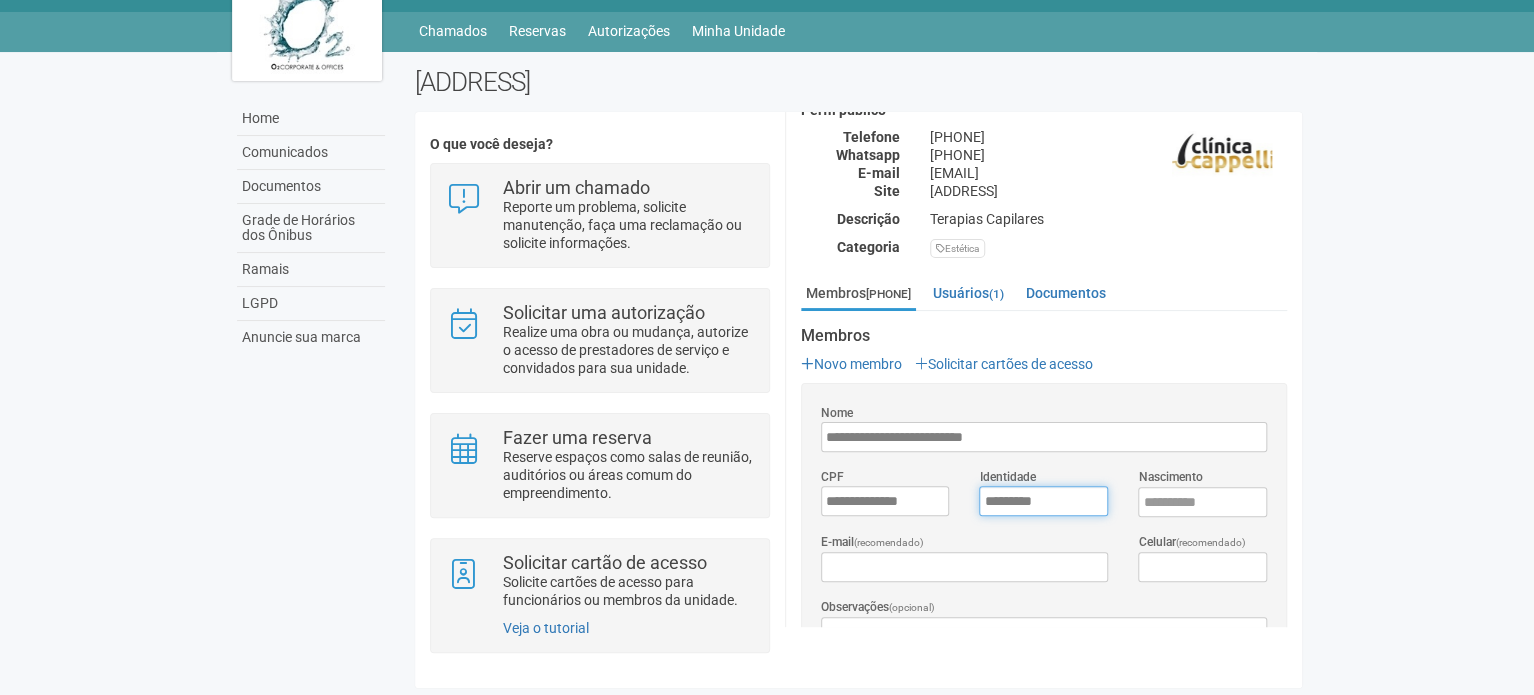 type on "*********" 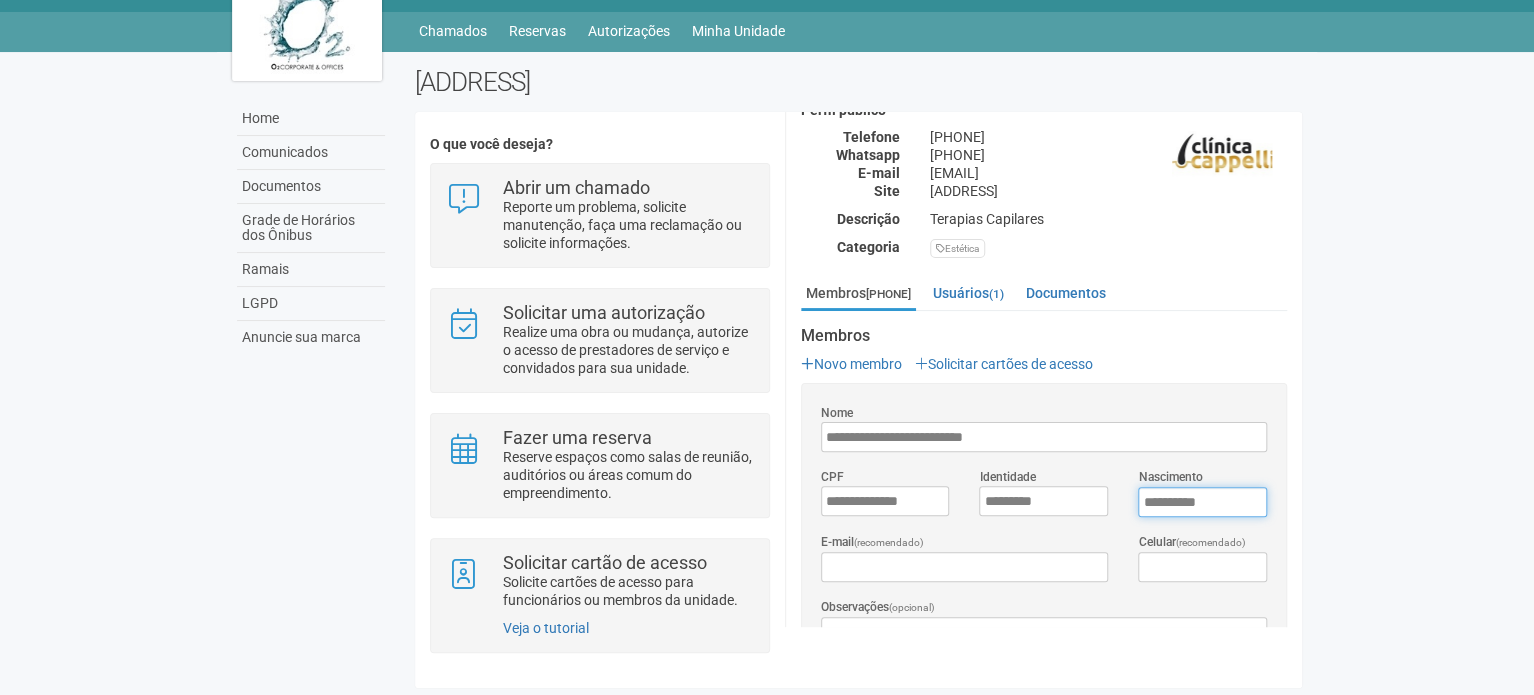 click on "****" at bounding box center (1202, 502) 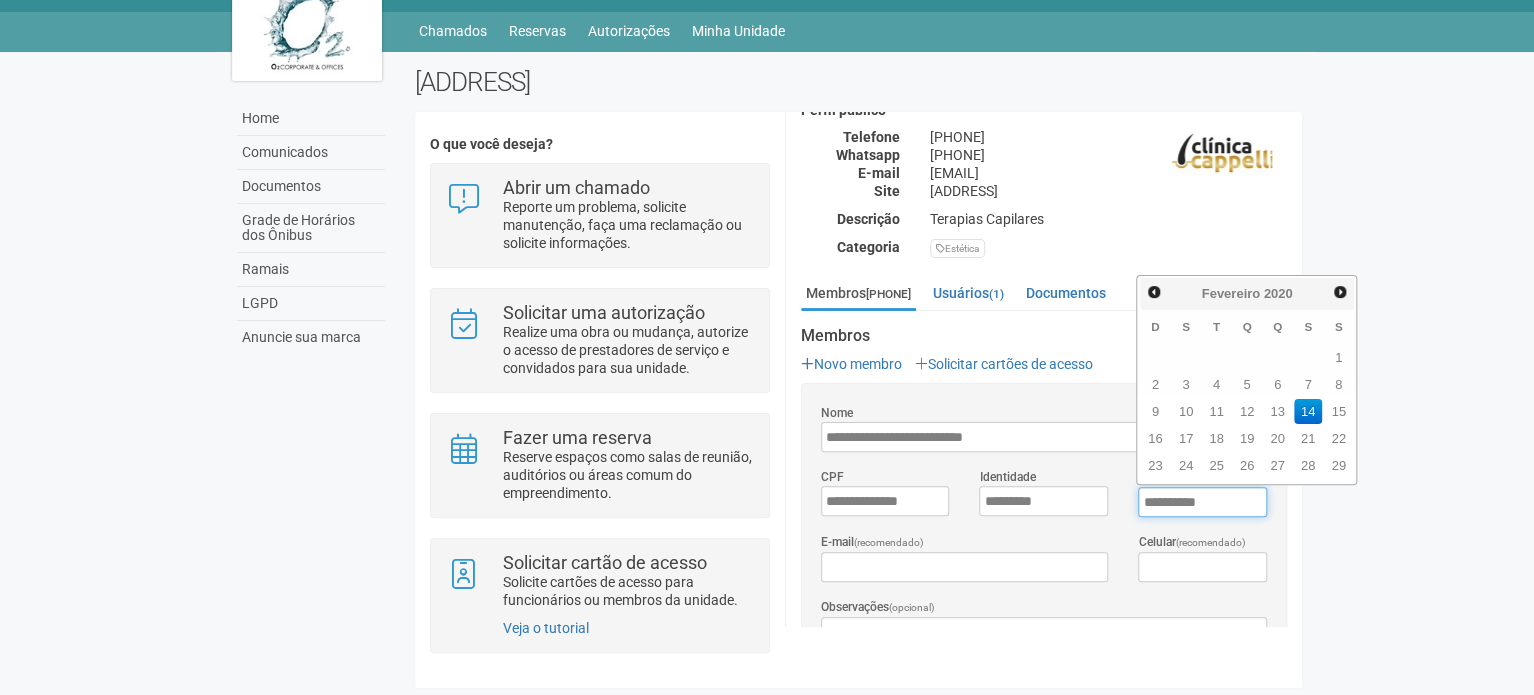 type on "**********" 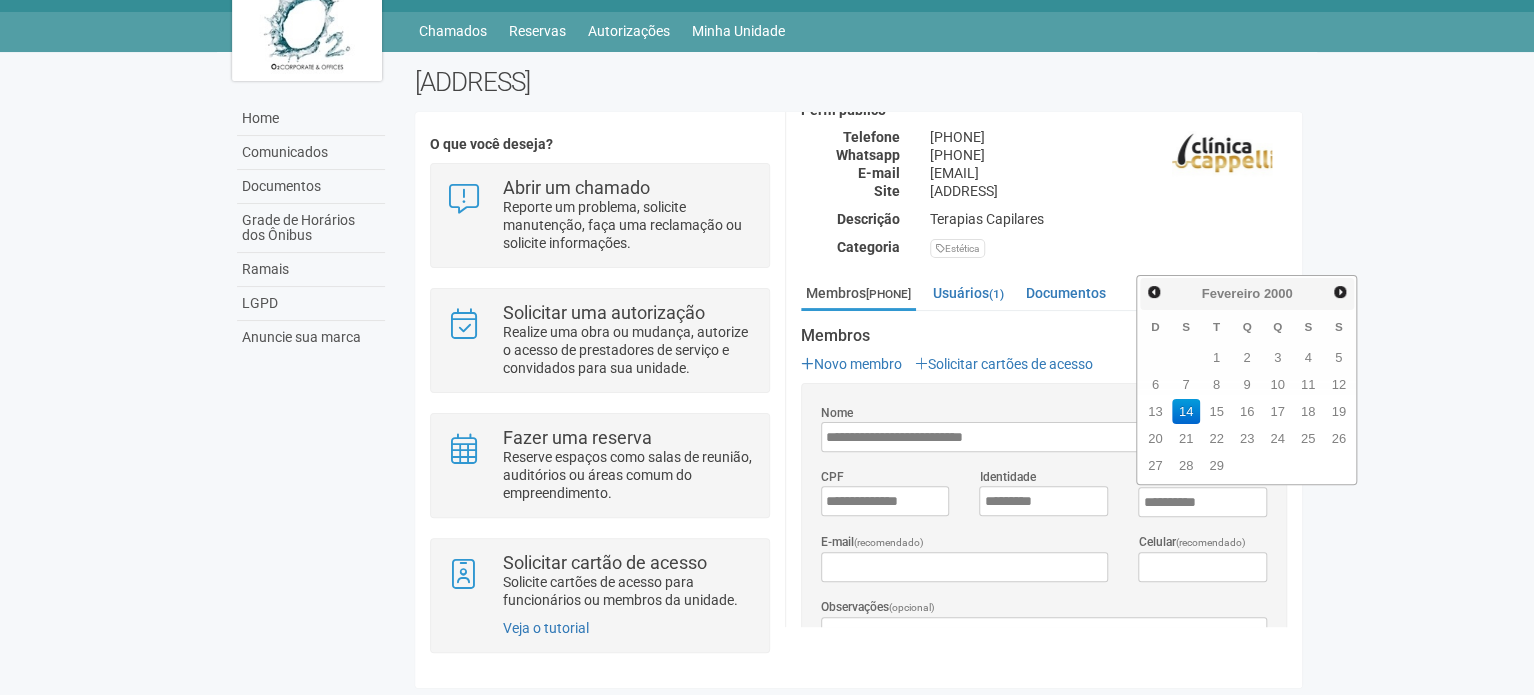 click on "E-mail  (recomendado)" at bounding box center [964, 557] 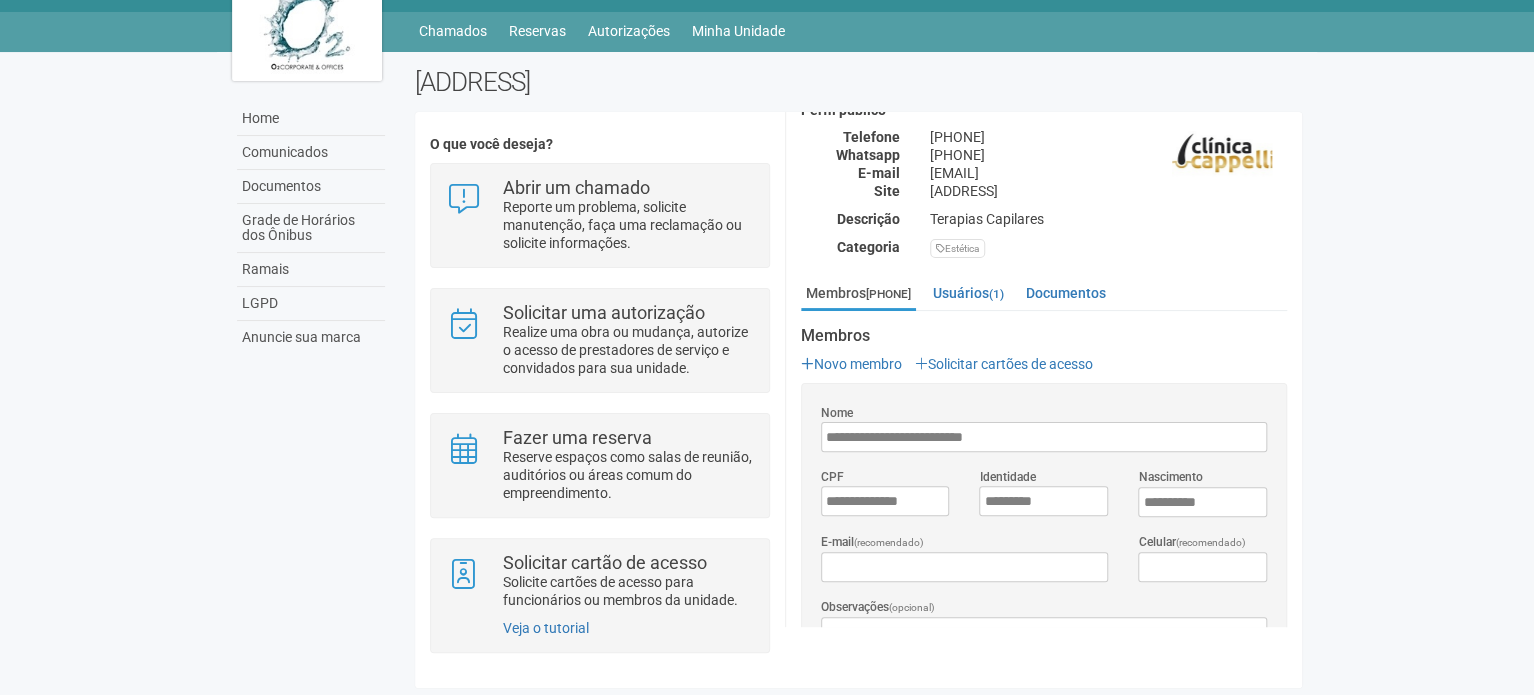 click on "E-mail  (recomendado)" at bounding box center [964, 557] 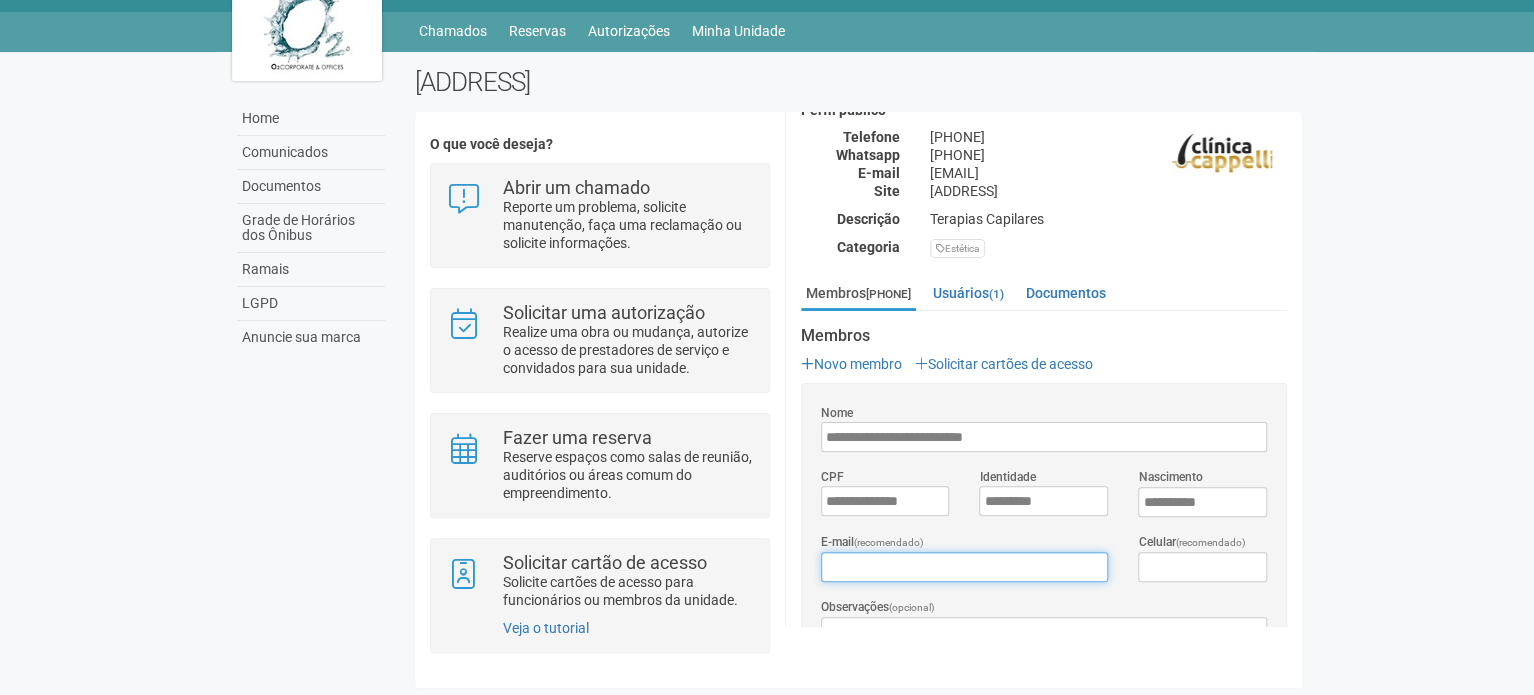 click on "E-mail  (recomendado)" at bounding box center (964, 567) 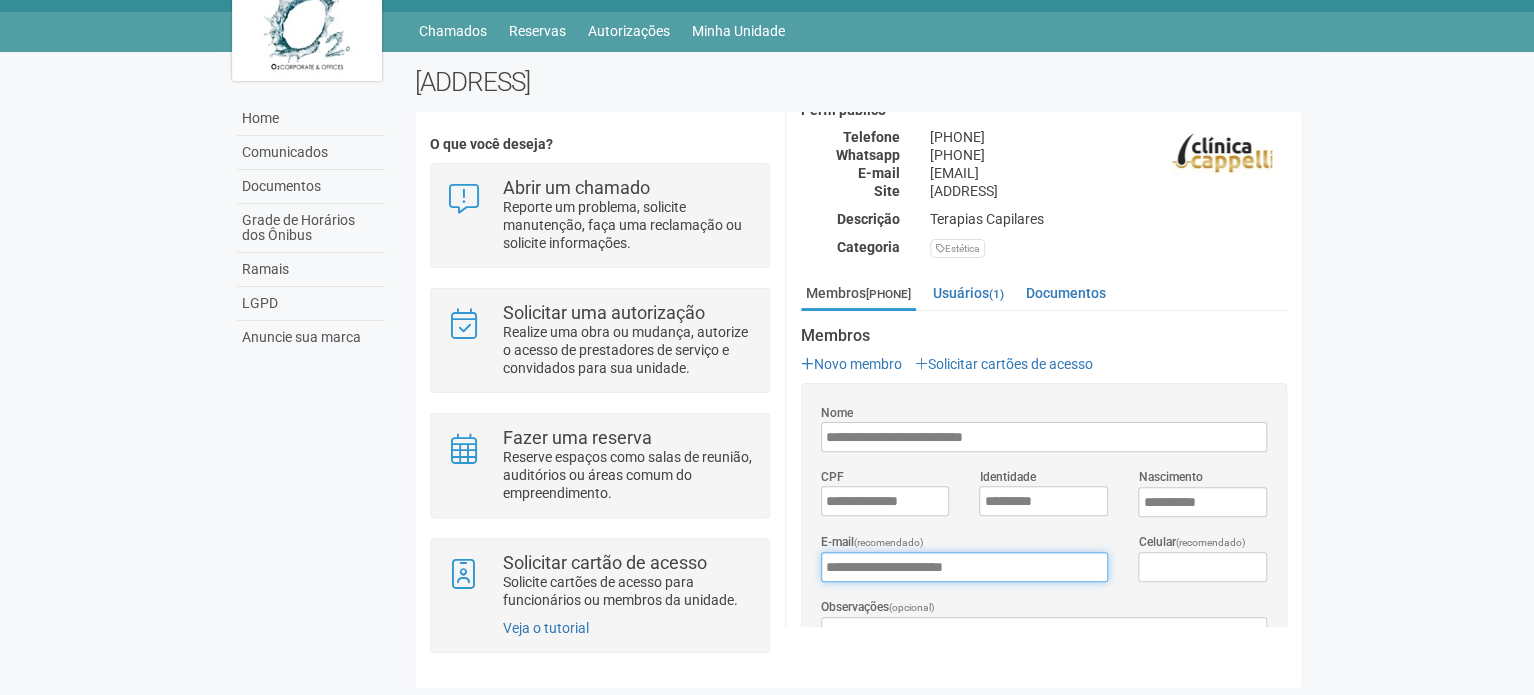 type on "**********" 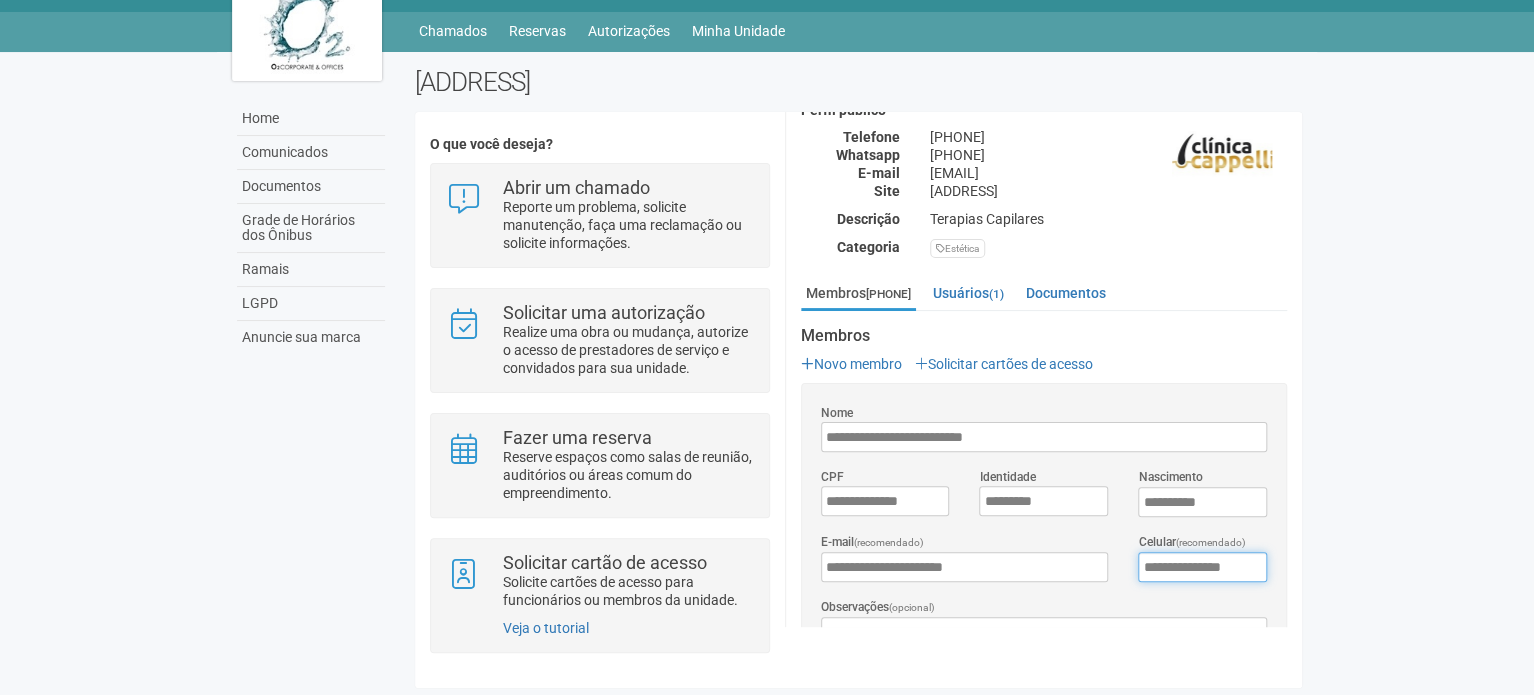 click on "**********" at bounding box center (1202, 567) 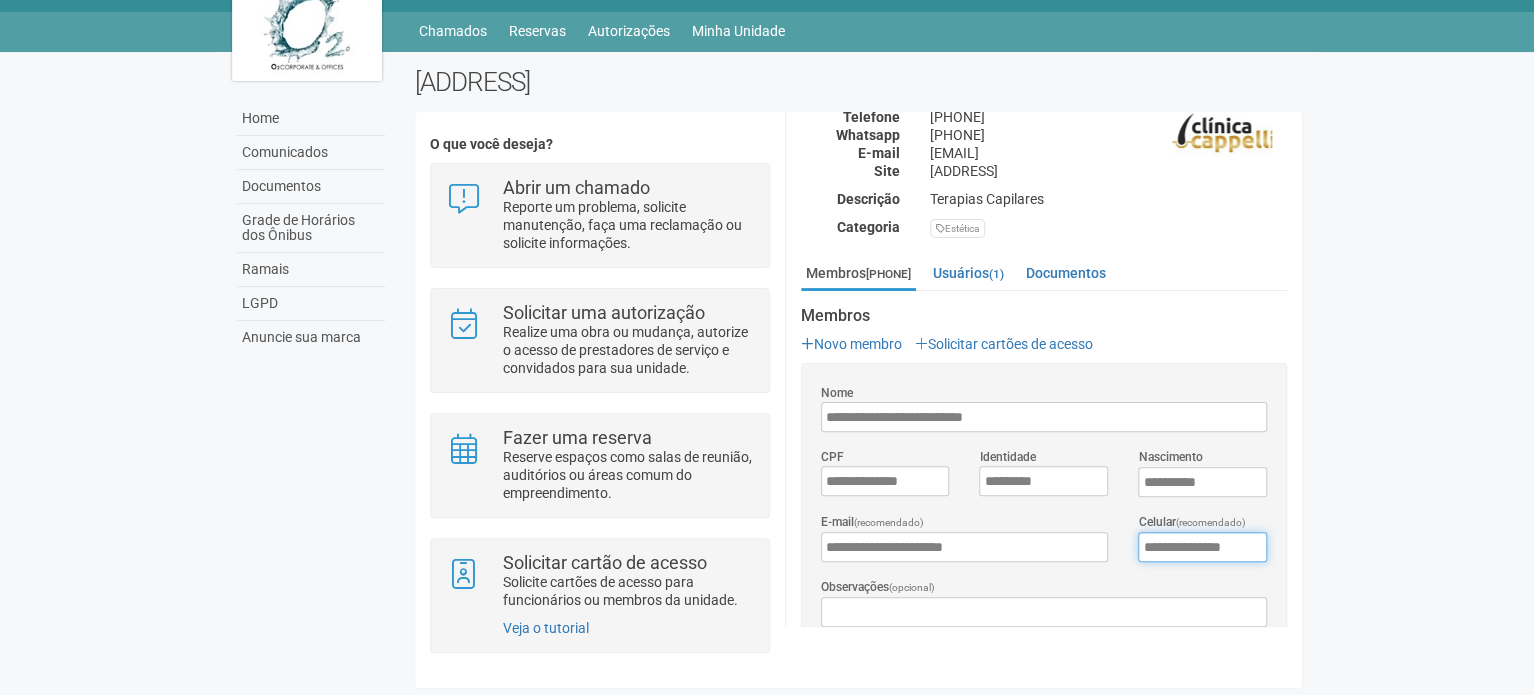 type on "**********" 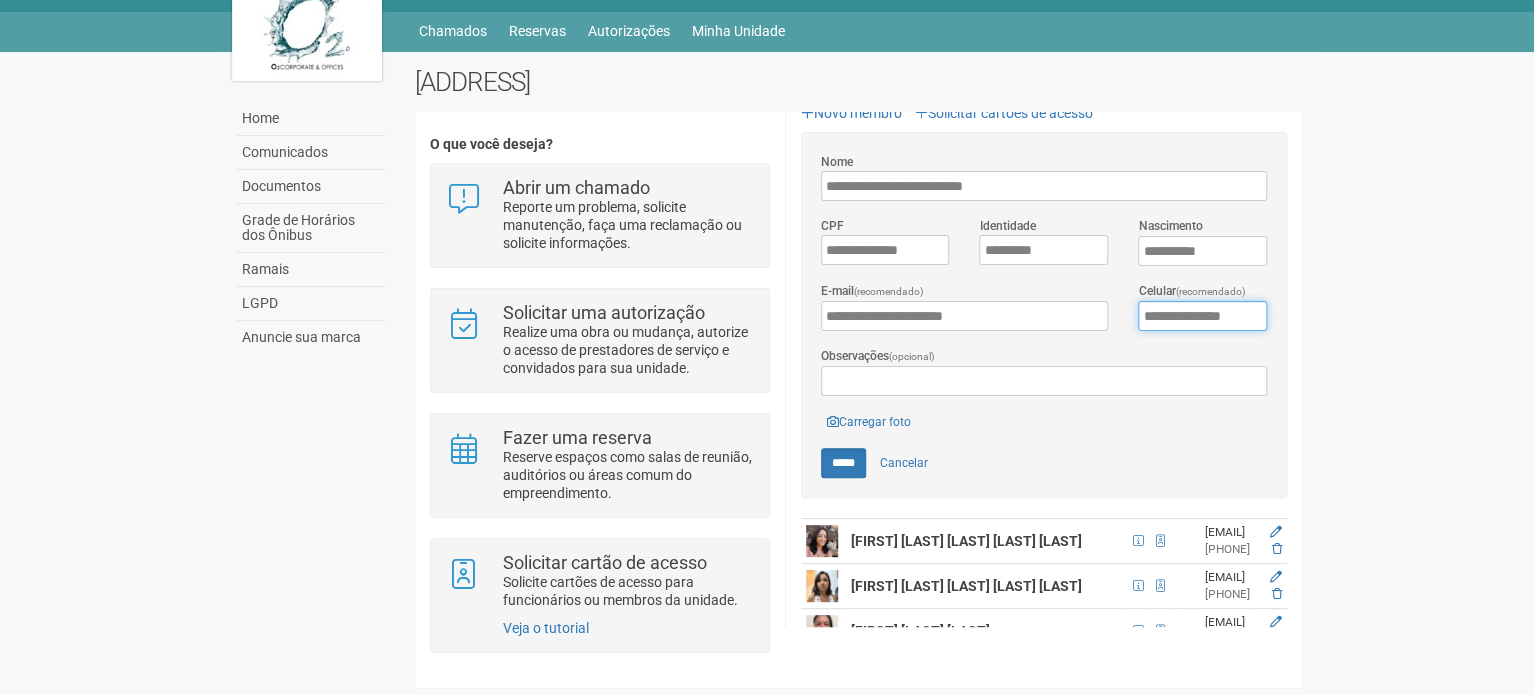 scroll, scrollTop: 458, scrollLeft: 0, axis: vertical 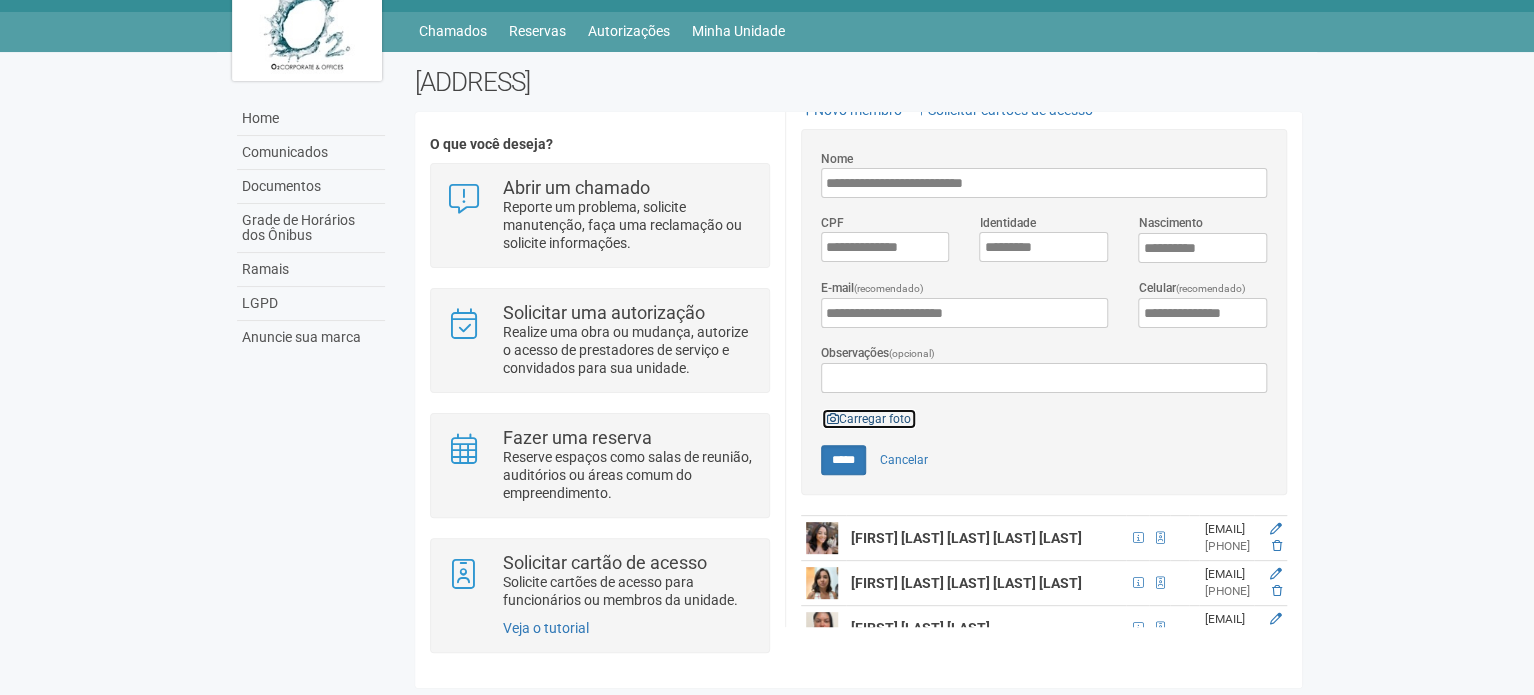 click on "Carregar foto" at bounding box center [869, 419] 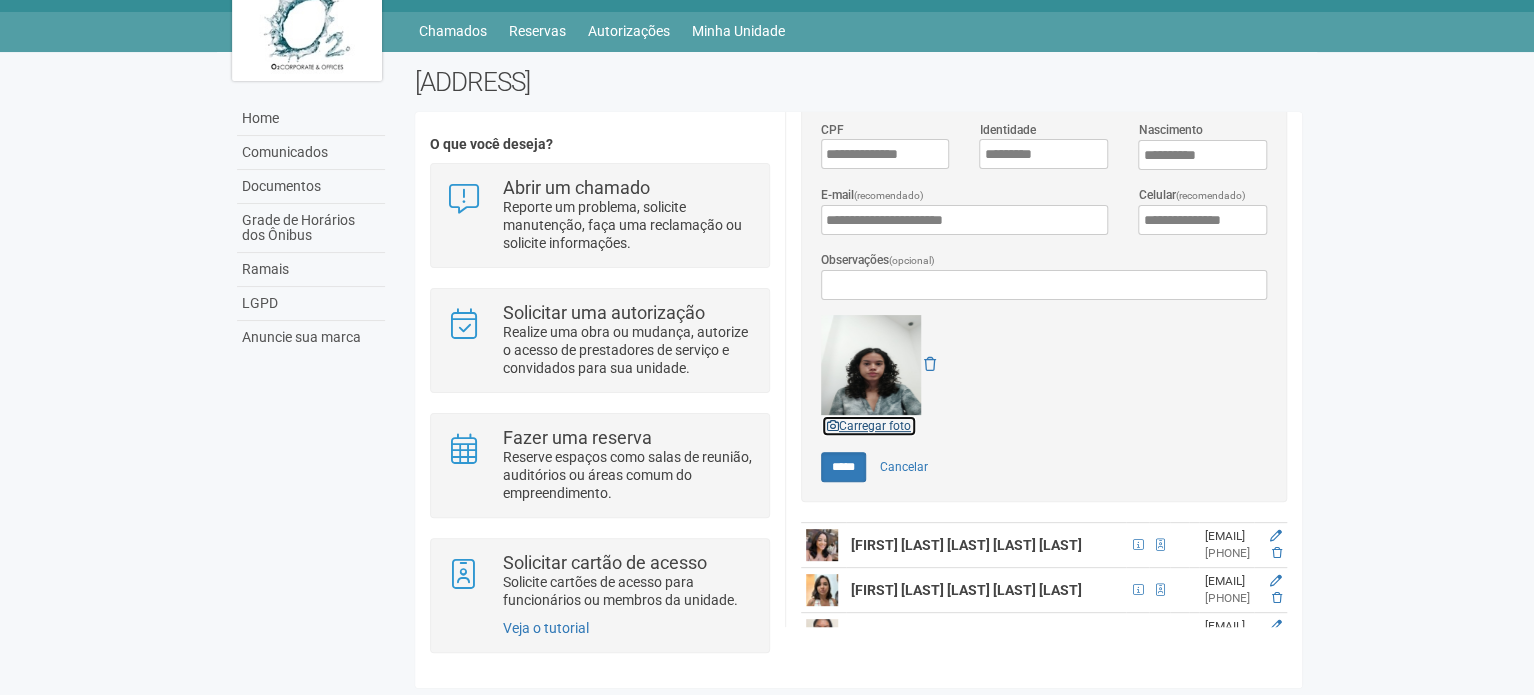 scroll, scrollTop: 552, scrollLeft: 0, axis: vertical 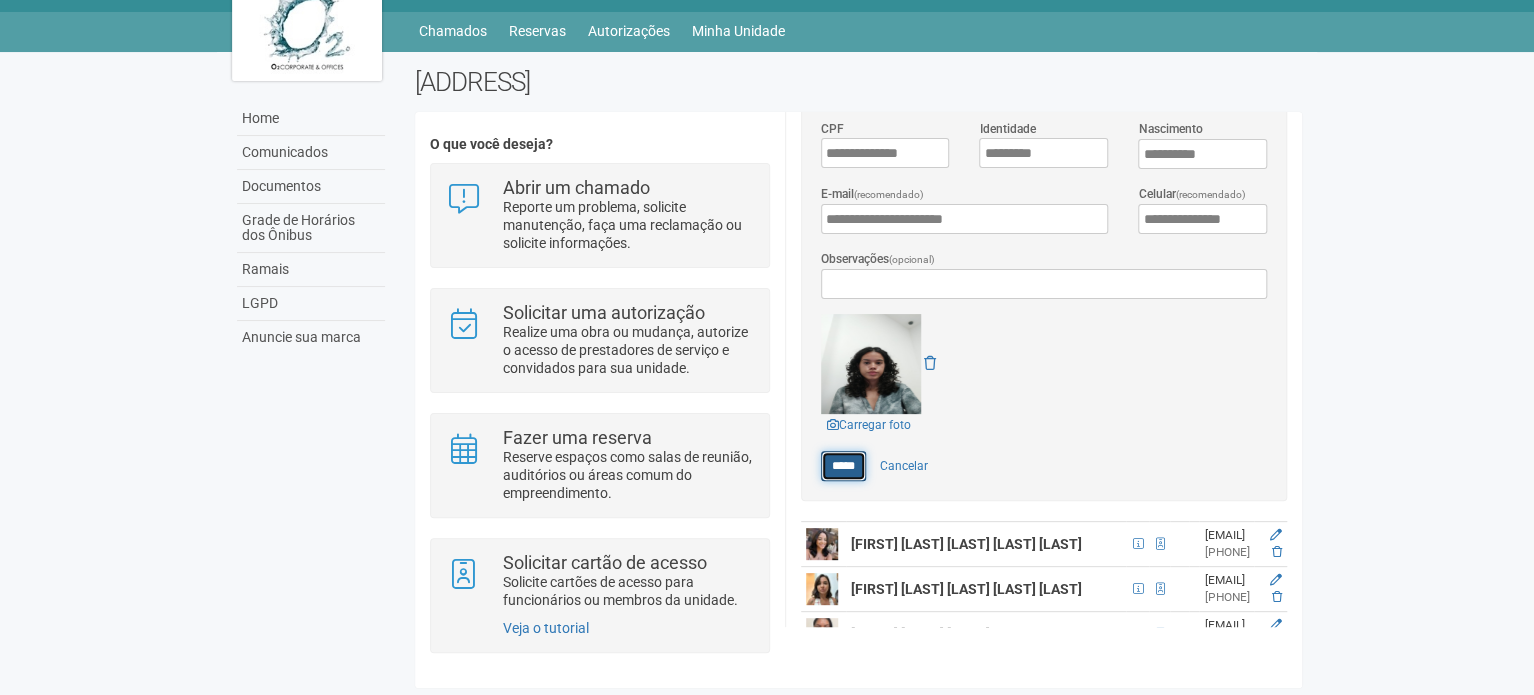 click on "*****" at bounding box center (843, 466) 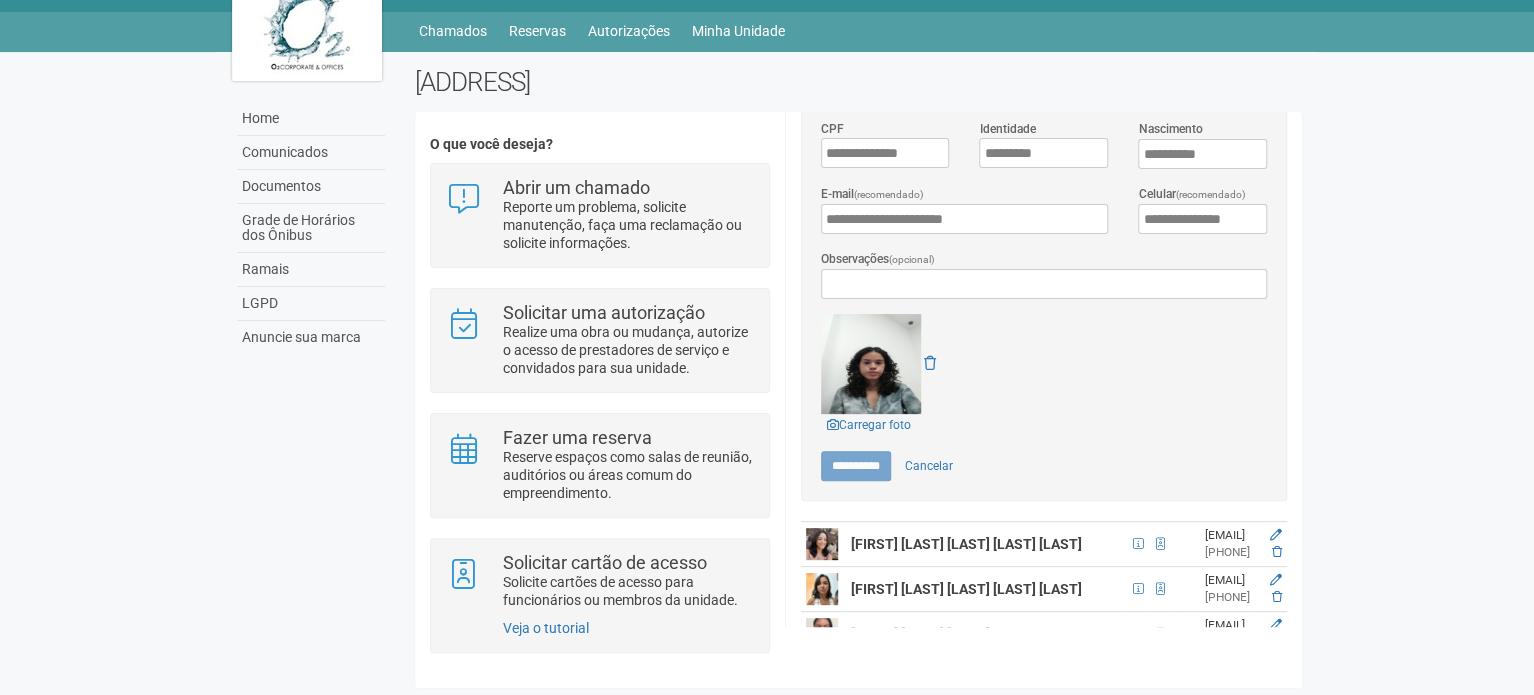 type on "*****" 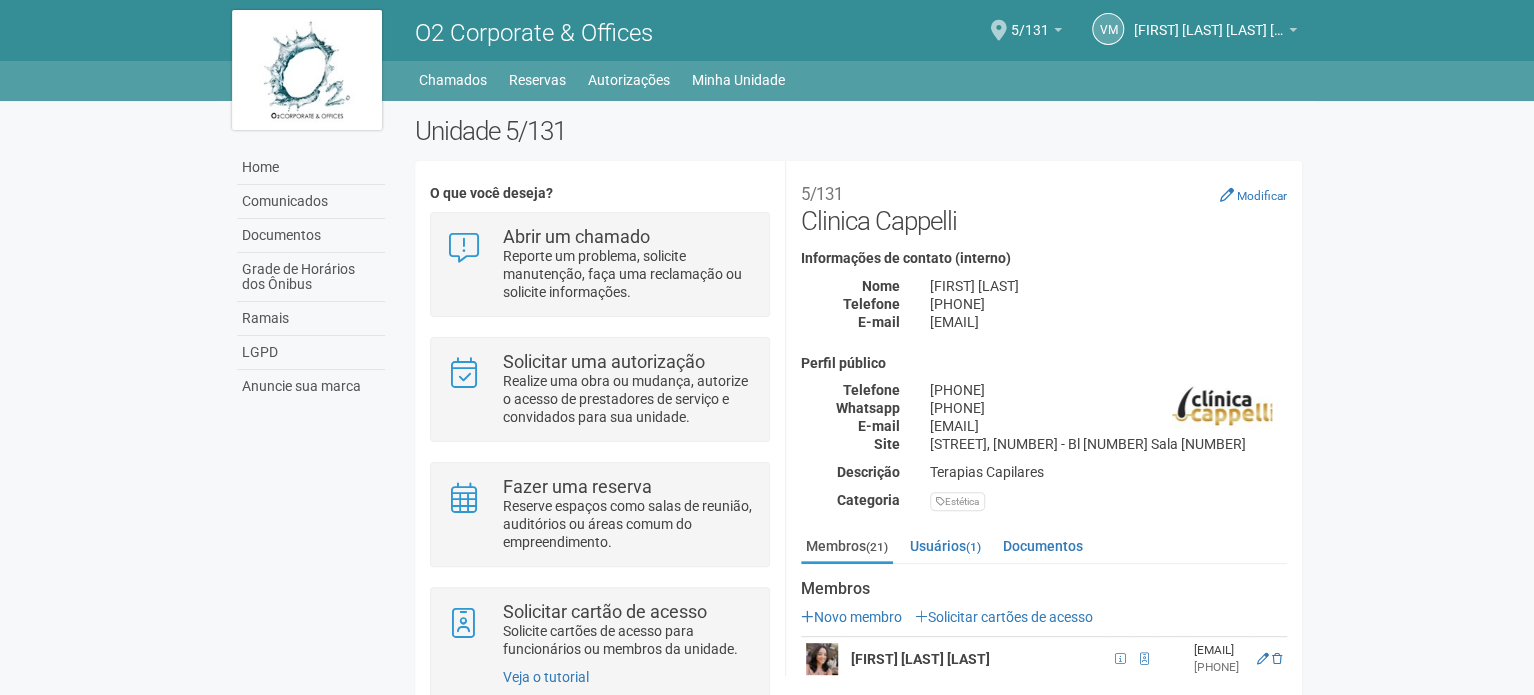 scroll, scrollTop: 49, scrollLeft: 0, axis: vertical 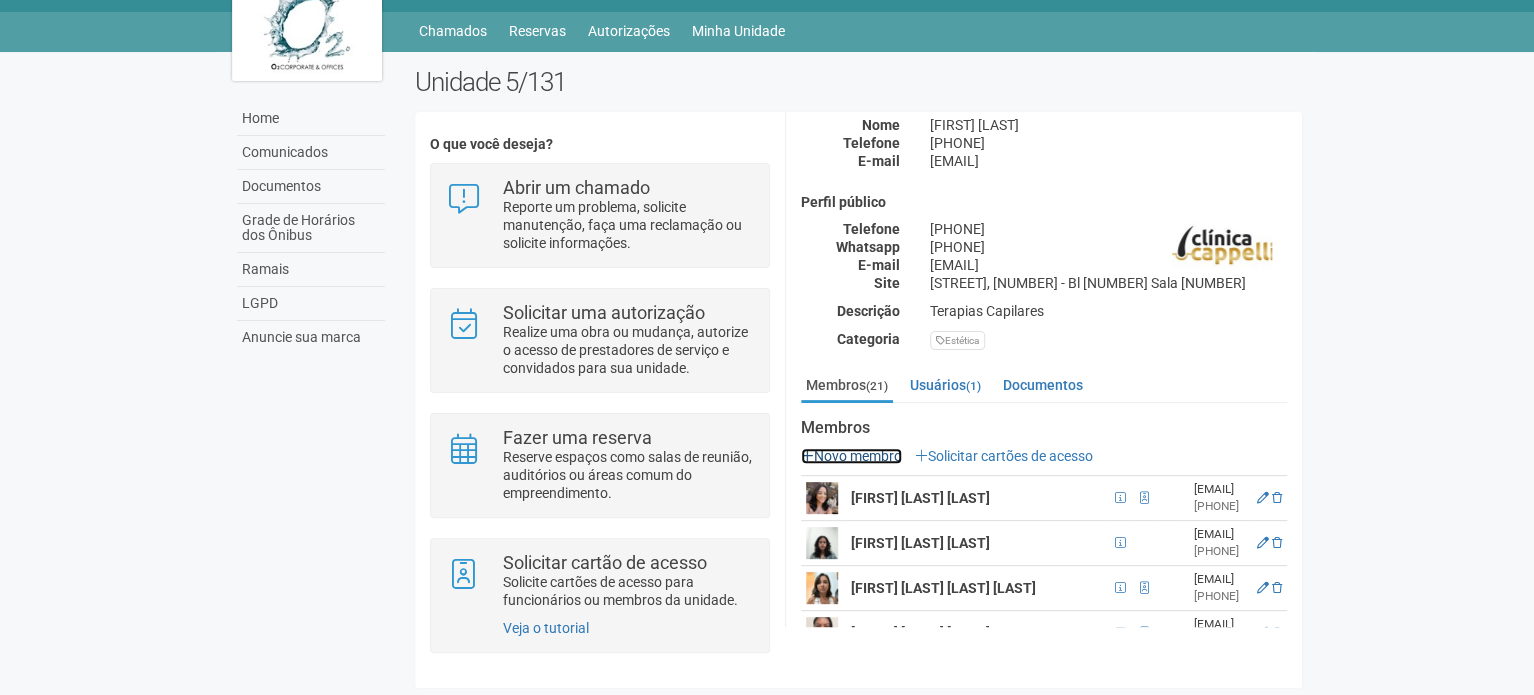 click on "Novo membro" at bounding box center [851, 456] 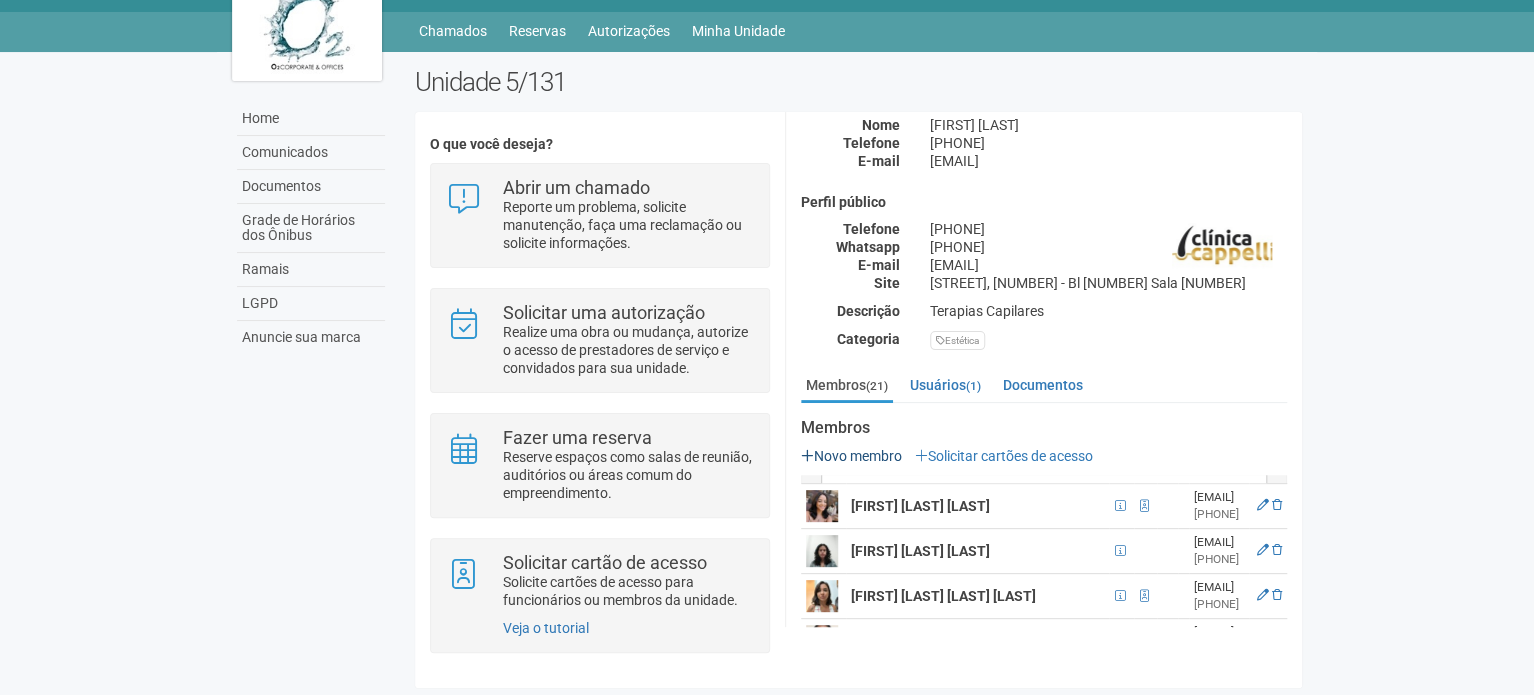 scroll, scrollTop: 0, scrollLeft: 0, axis: both 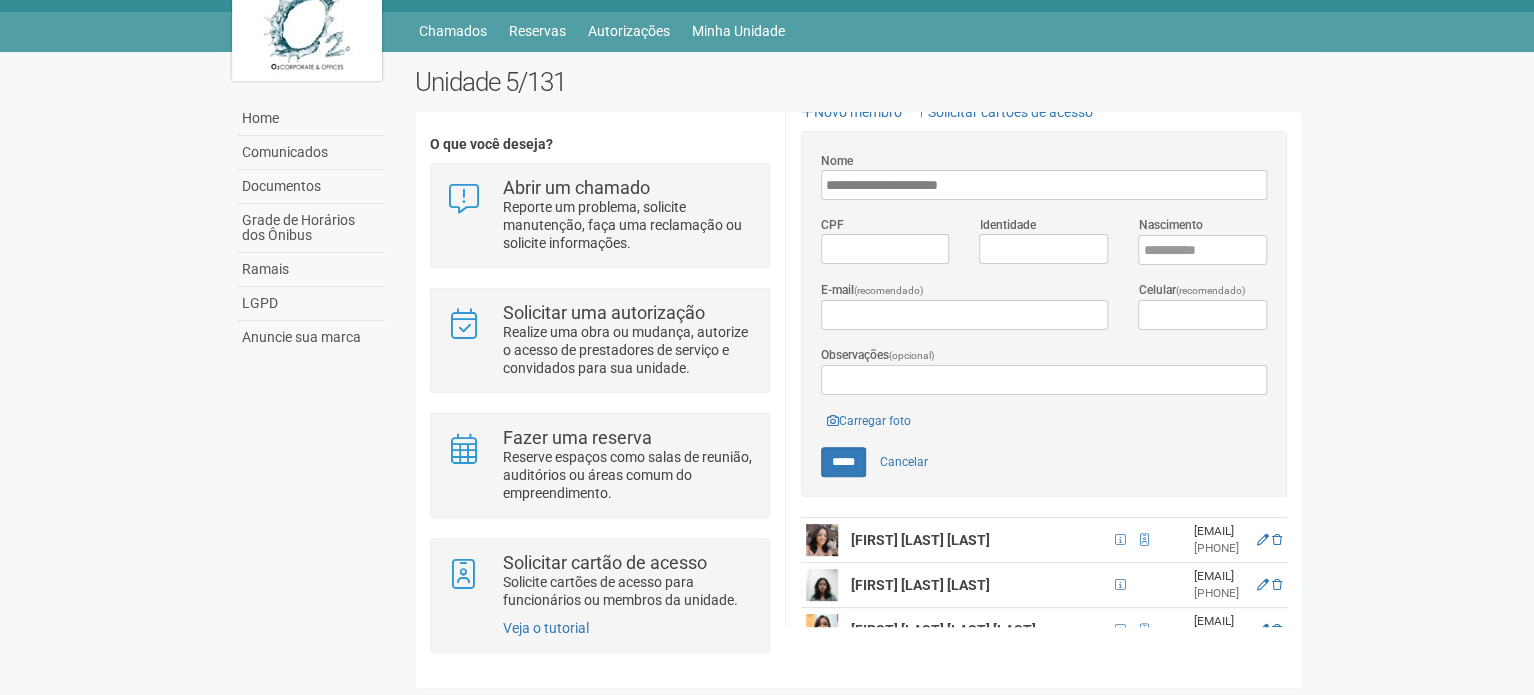 type on "**********" 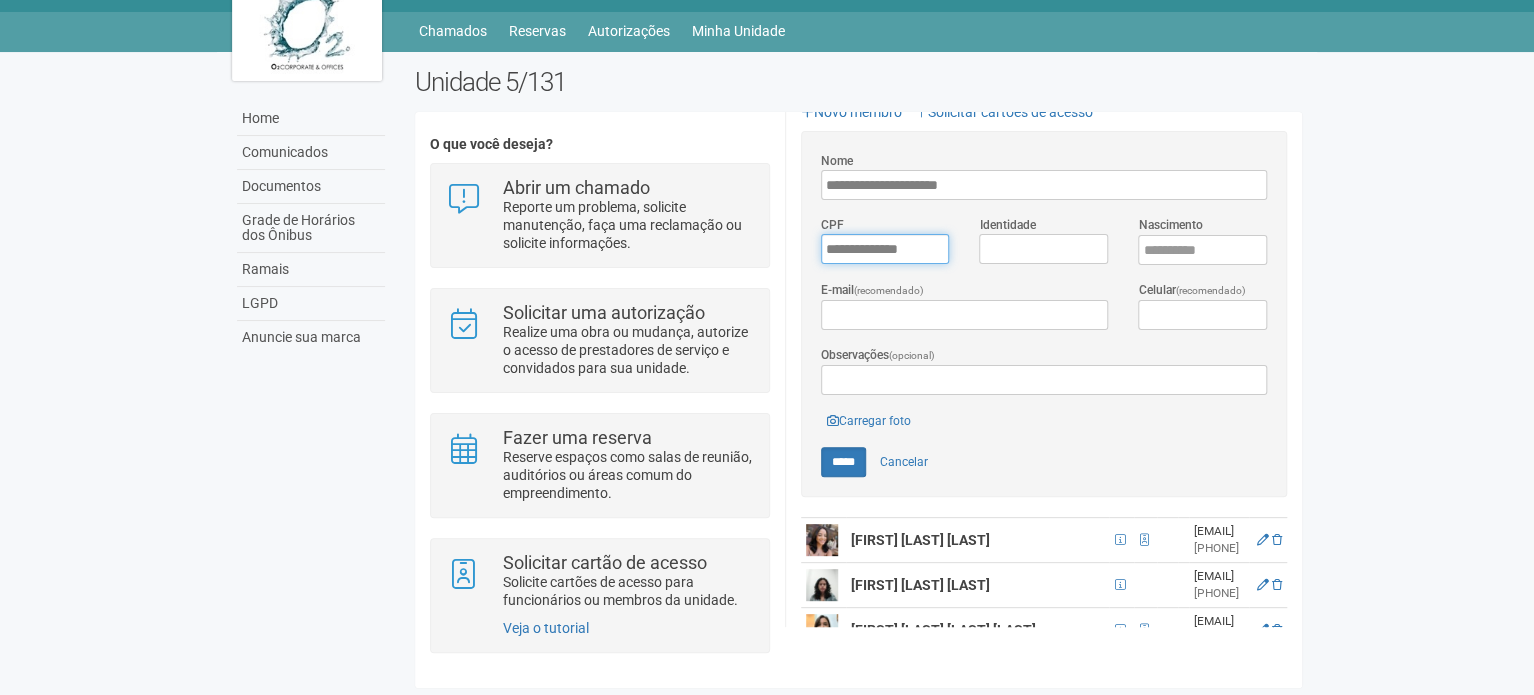 click on "*********" at bounding box center (885, 249) 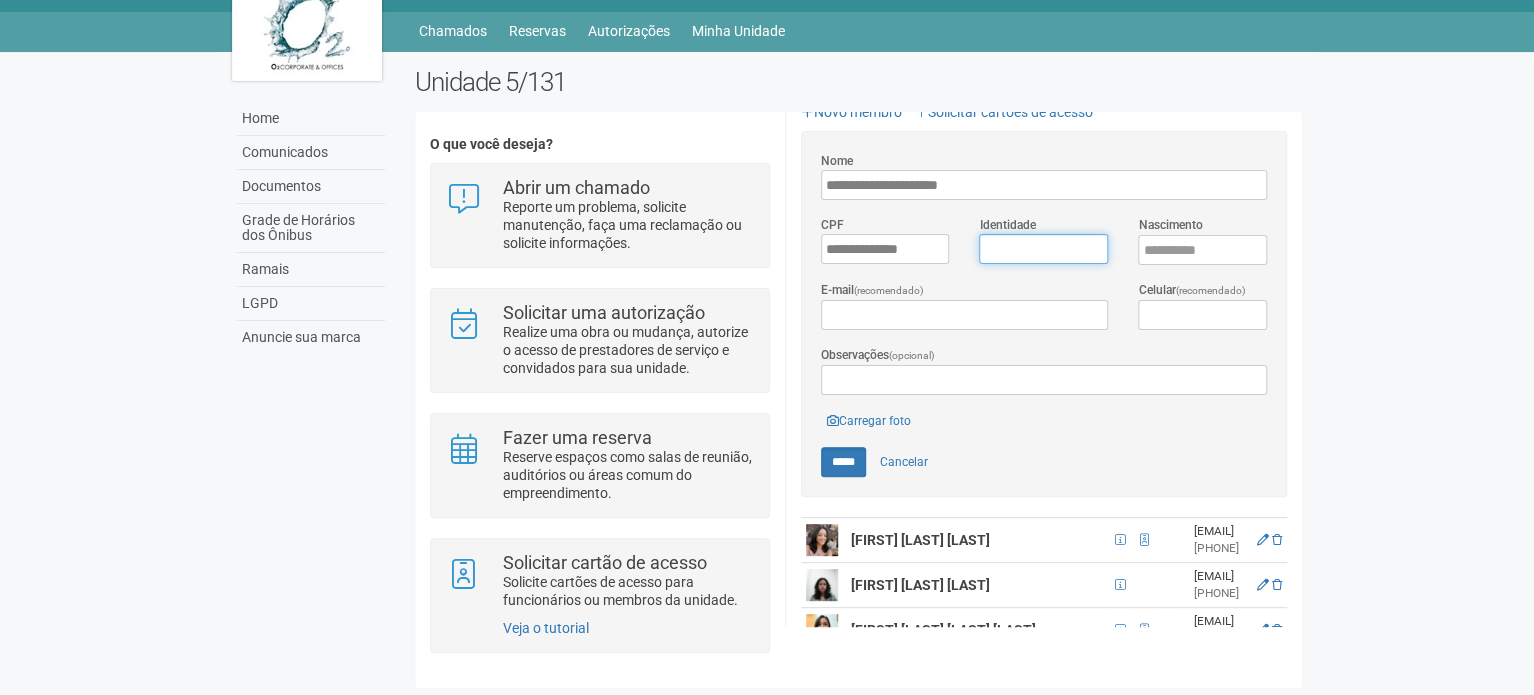 click on "Identidade" at bounding box center (1043, 249) 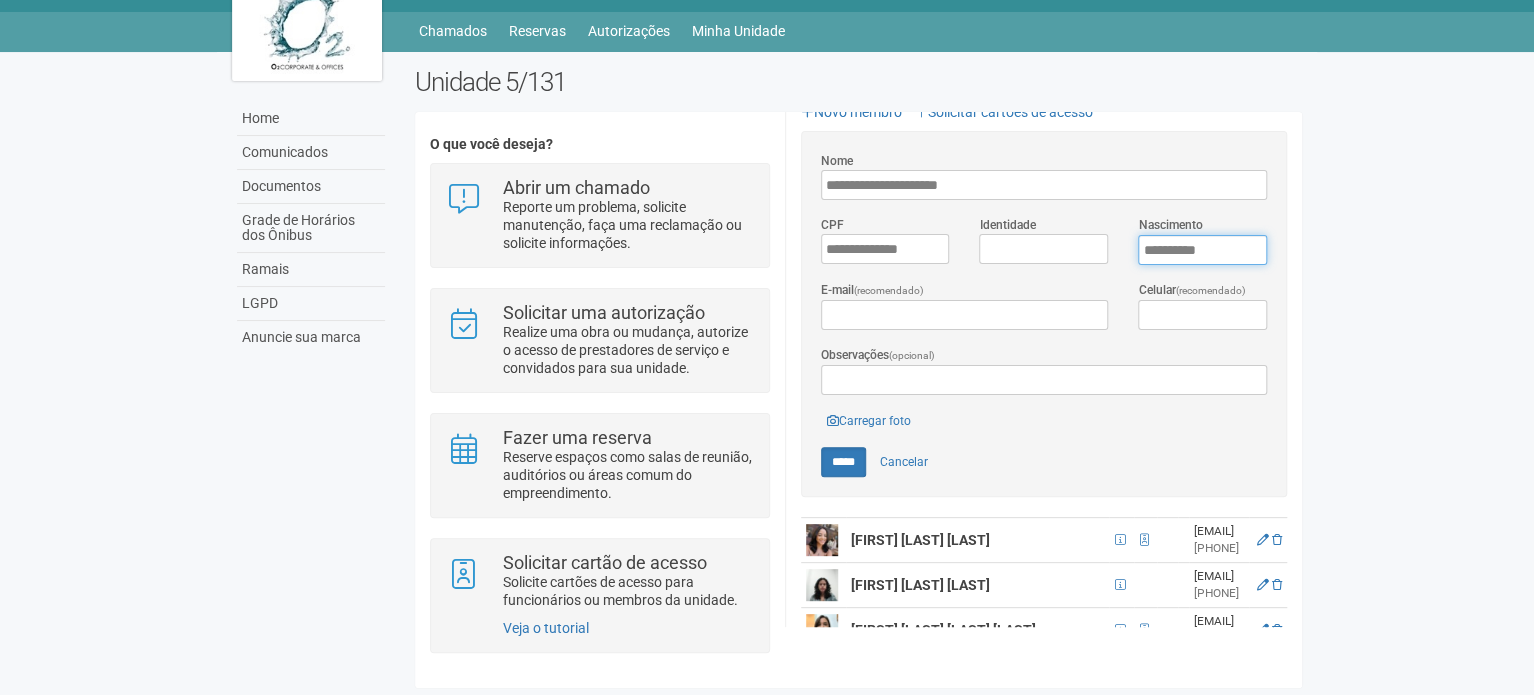 click on "****" at bounding box center [1202, 250] 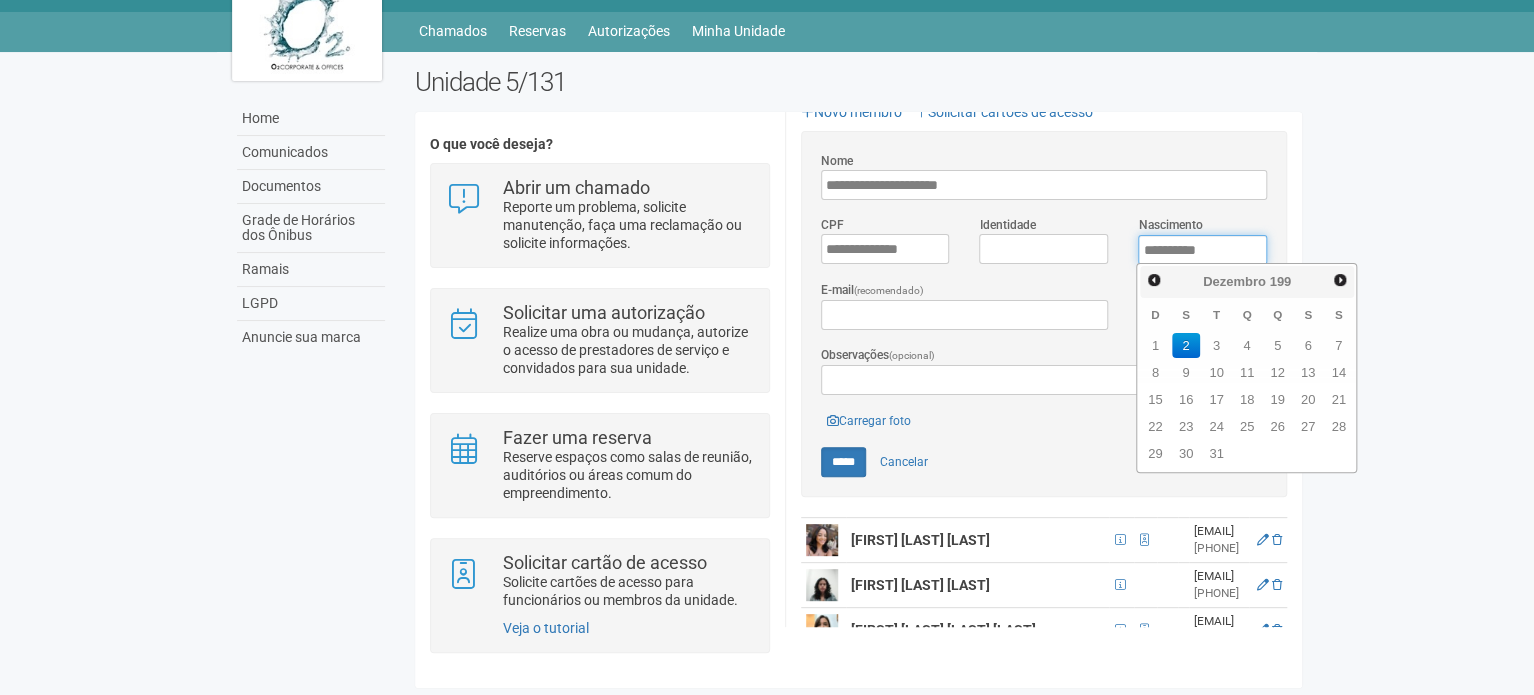 type on "**********" 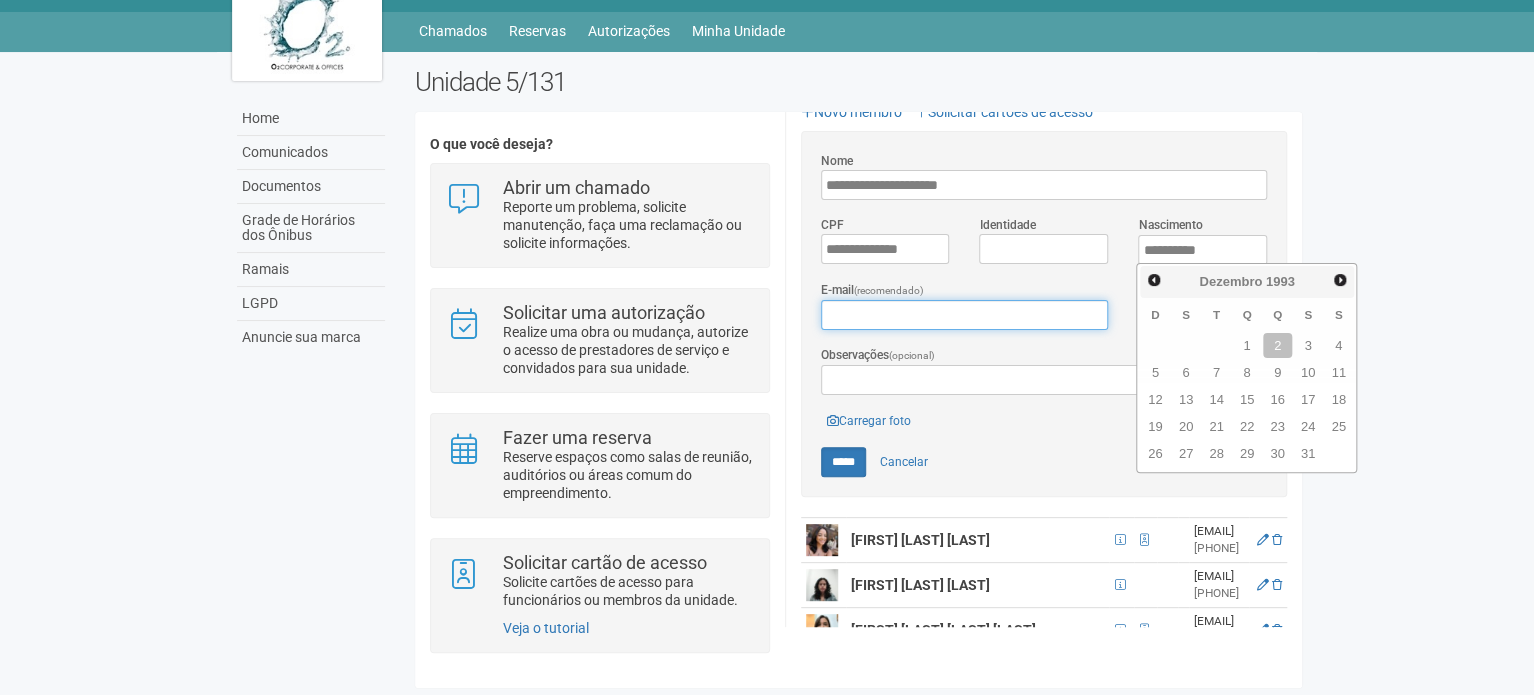 click on "E-mail  (recomendado)" at bounding box center (964, 315) 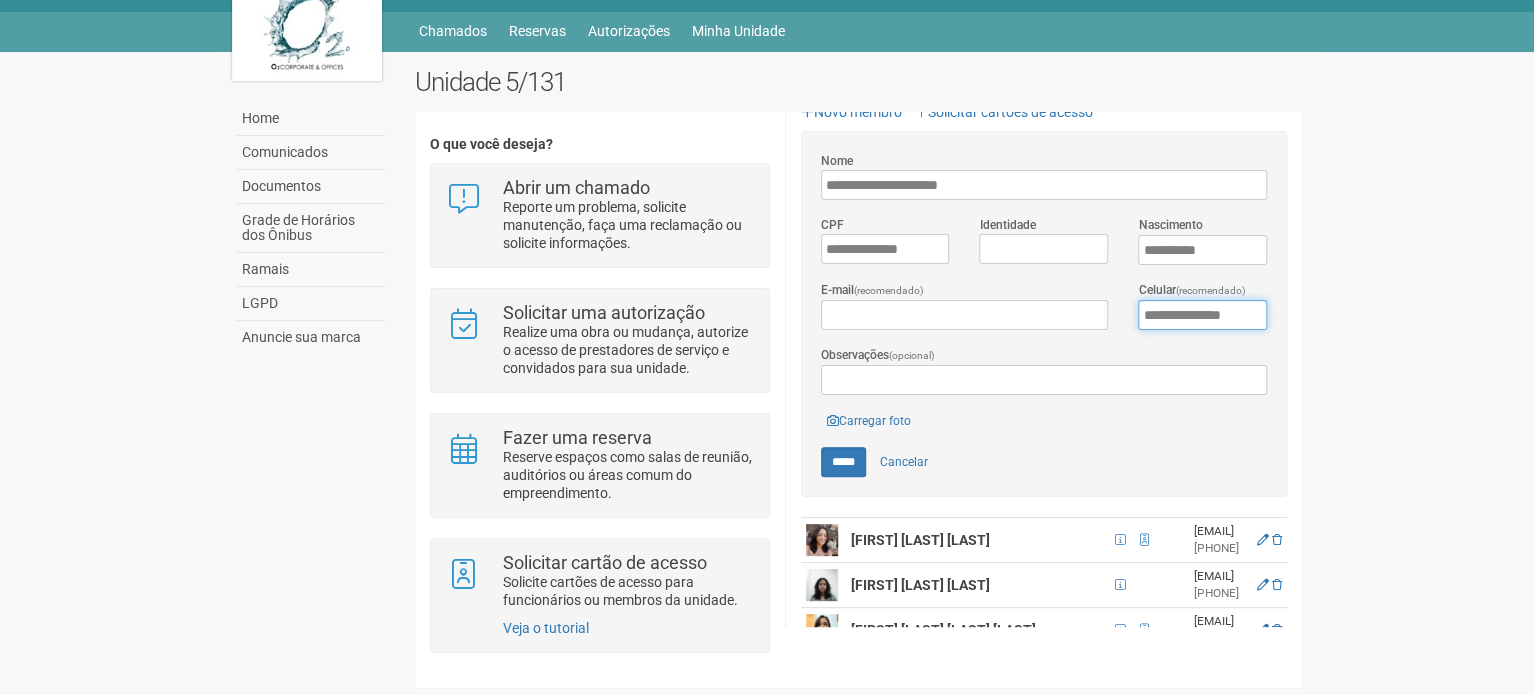 click on "**********" at bounding box center [1202, 315] 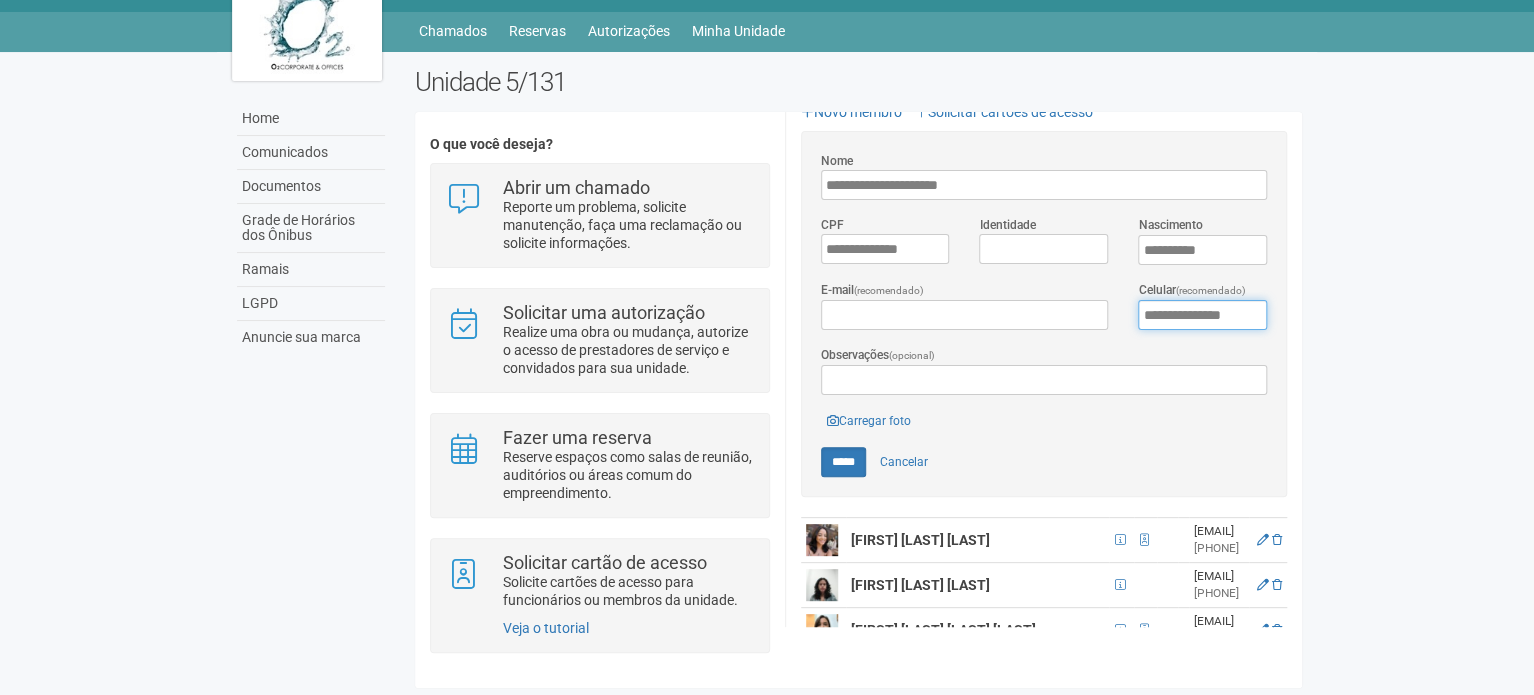 click on "**********" at bounding box center [1202, 315] 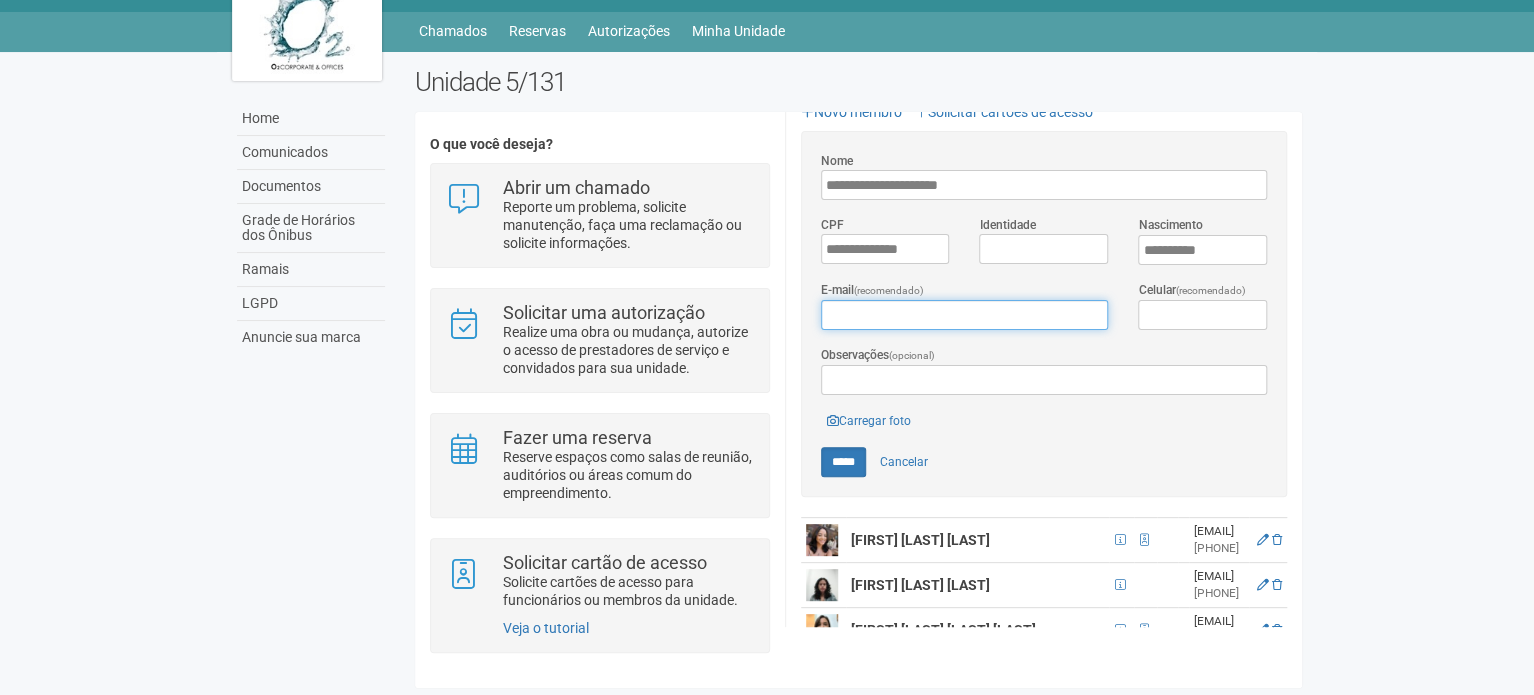 click on "E-mail  (recomendado)" at bounding box center (964, 315) 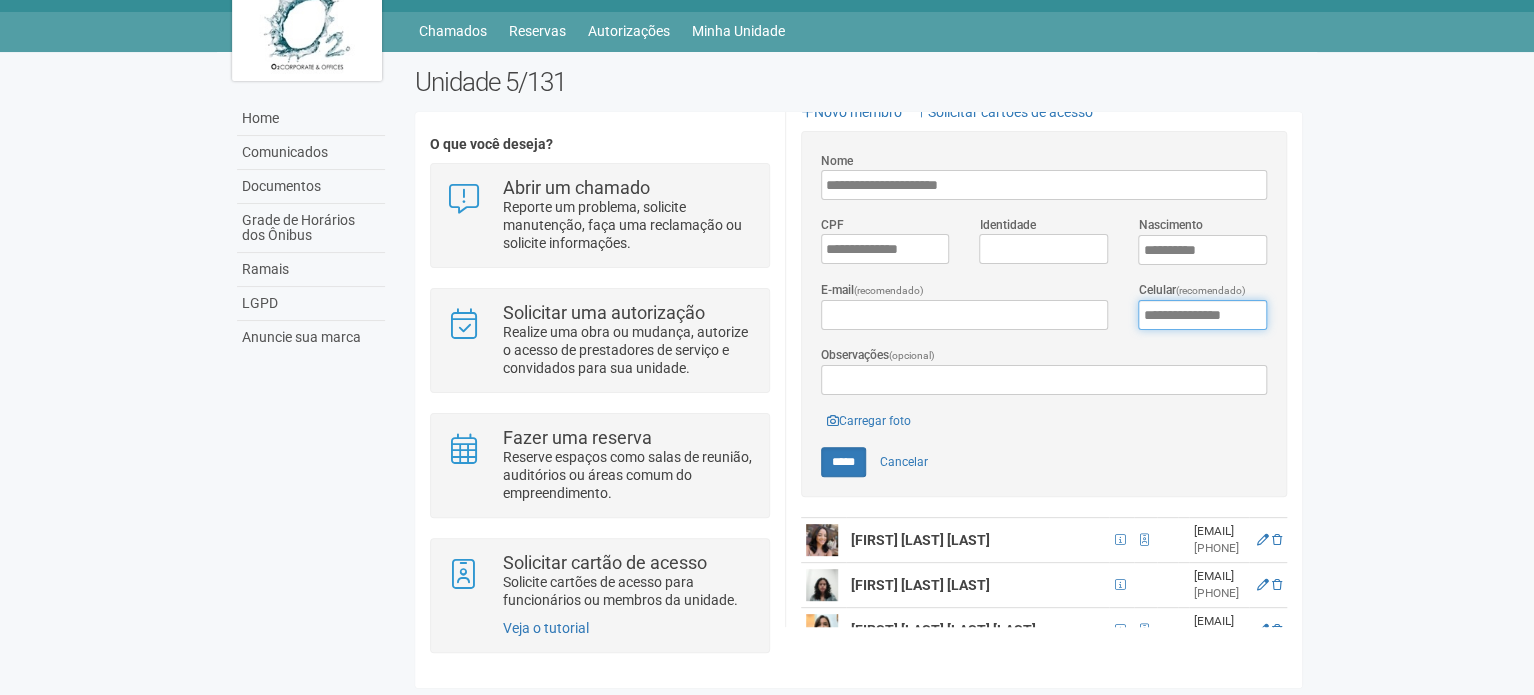 click on "**********" at bounding box center (1202, 315) 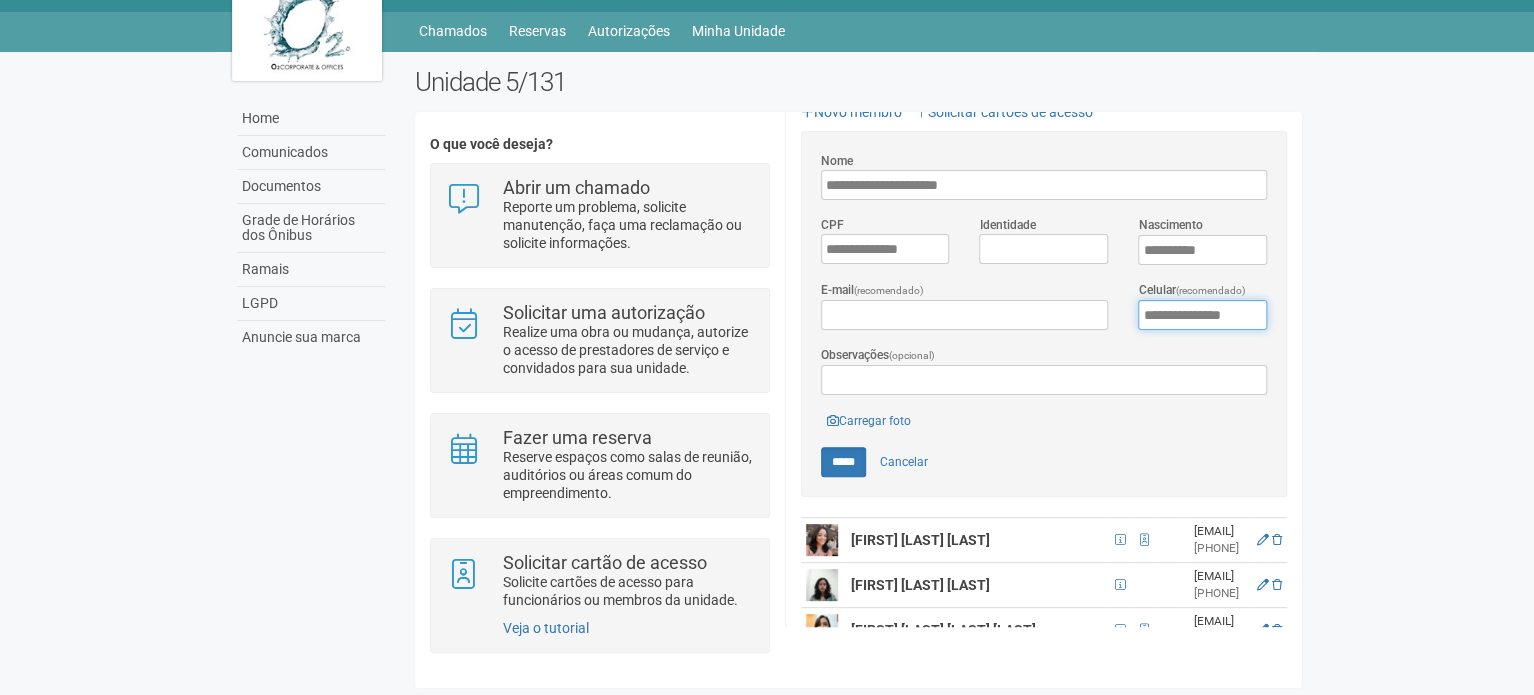 type on "**********" 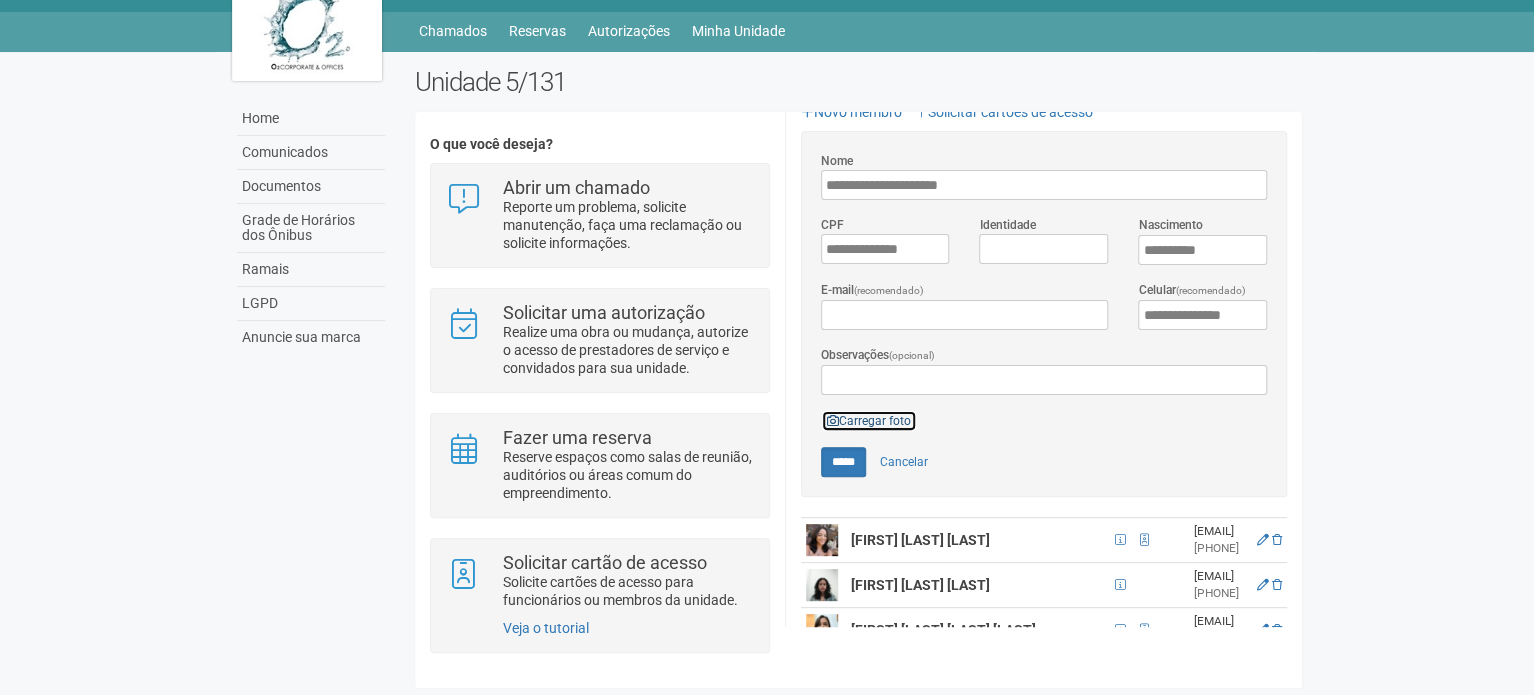 click on "Carregar foto" at bounding box center (869, 421) 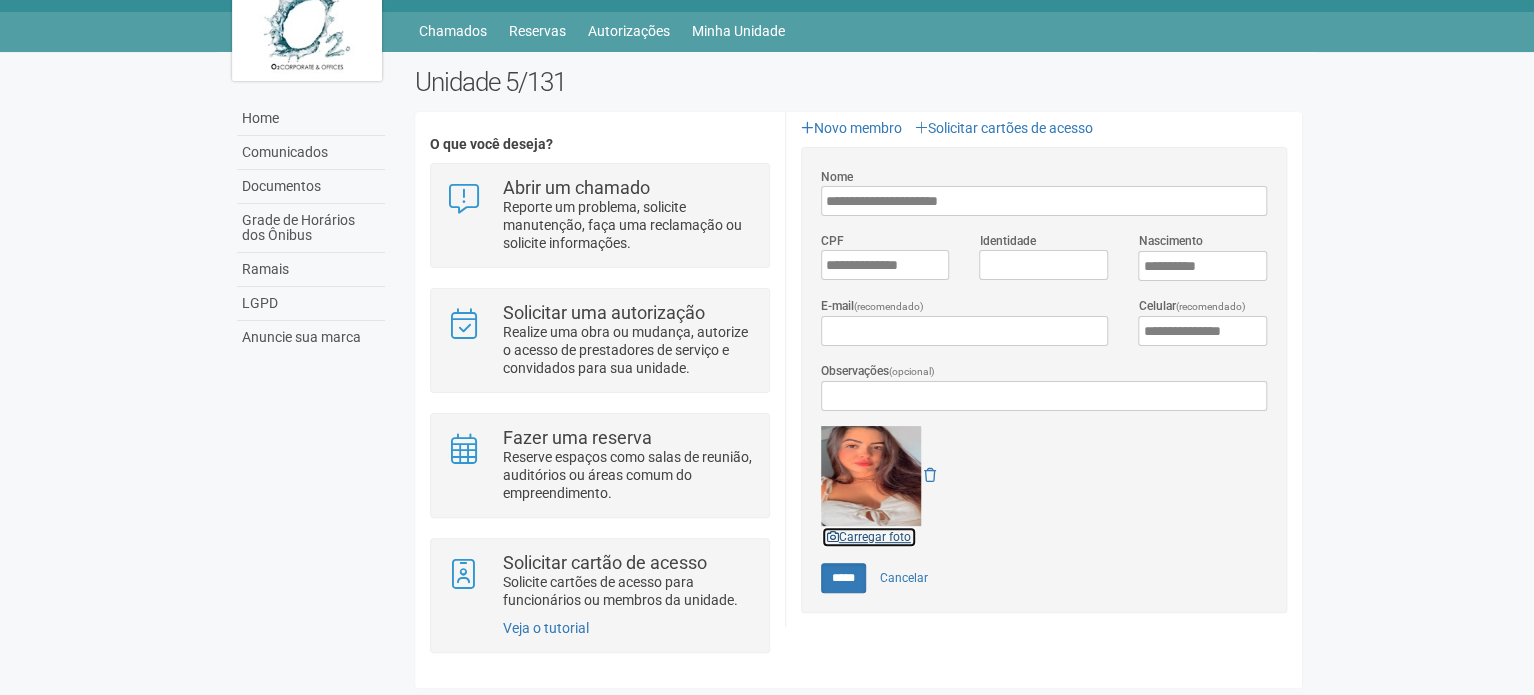 scroll, scrollTop: 442, scrollLeft: 0, axis: vertical 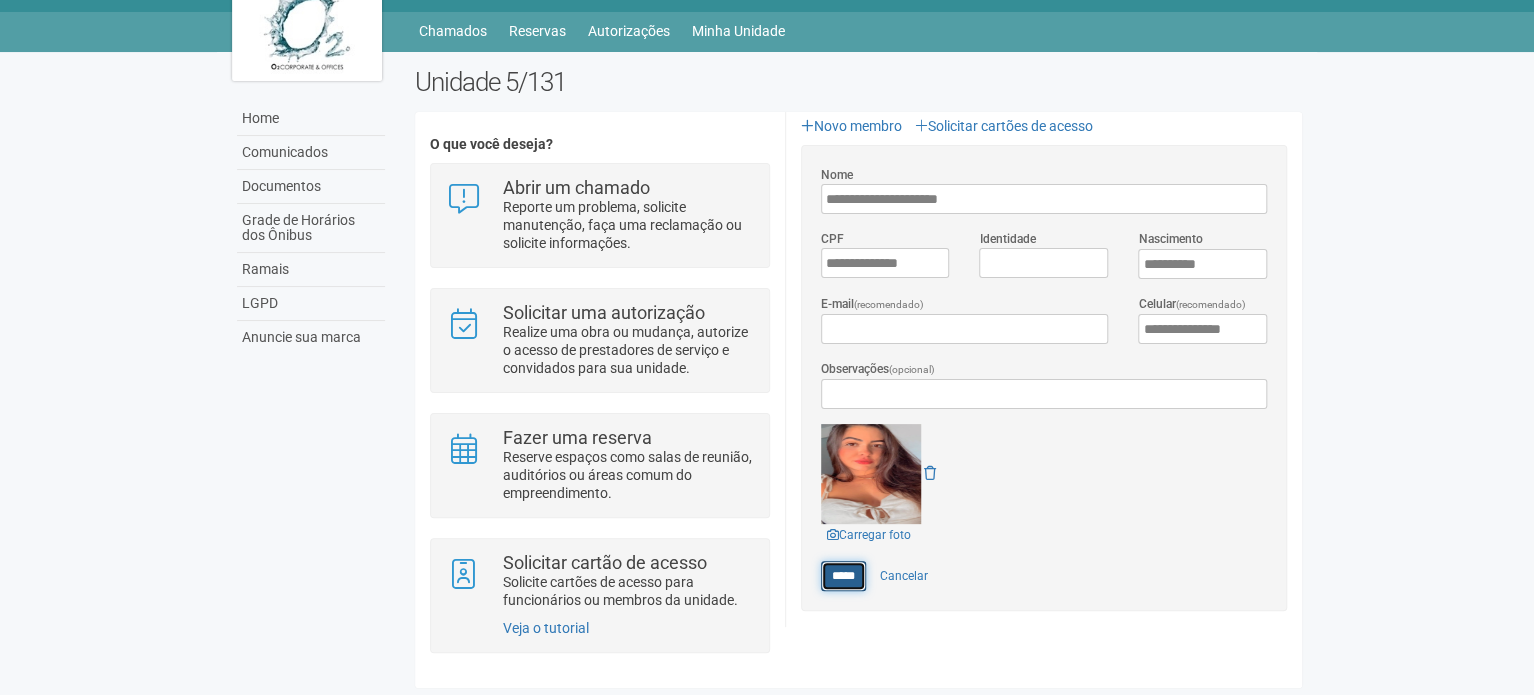 click on "*****" at bounding box center (843, 576) 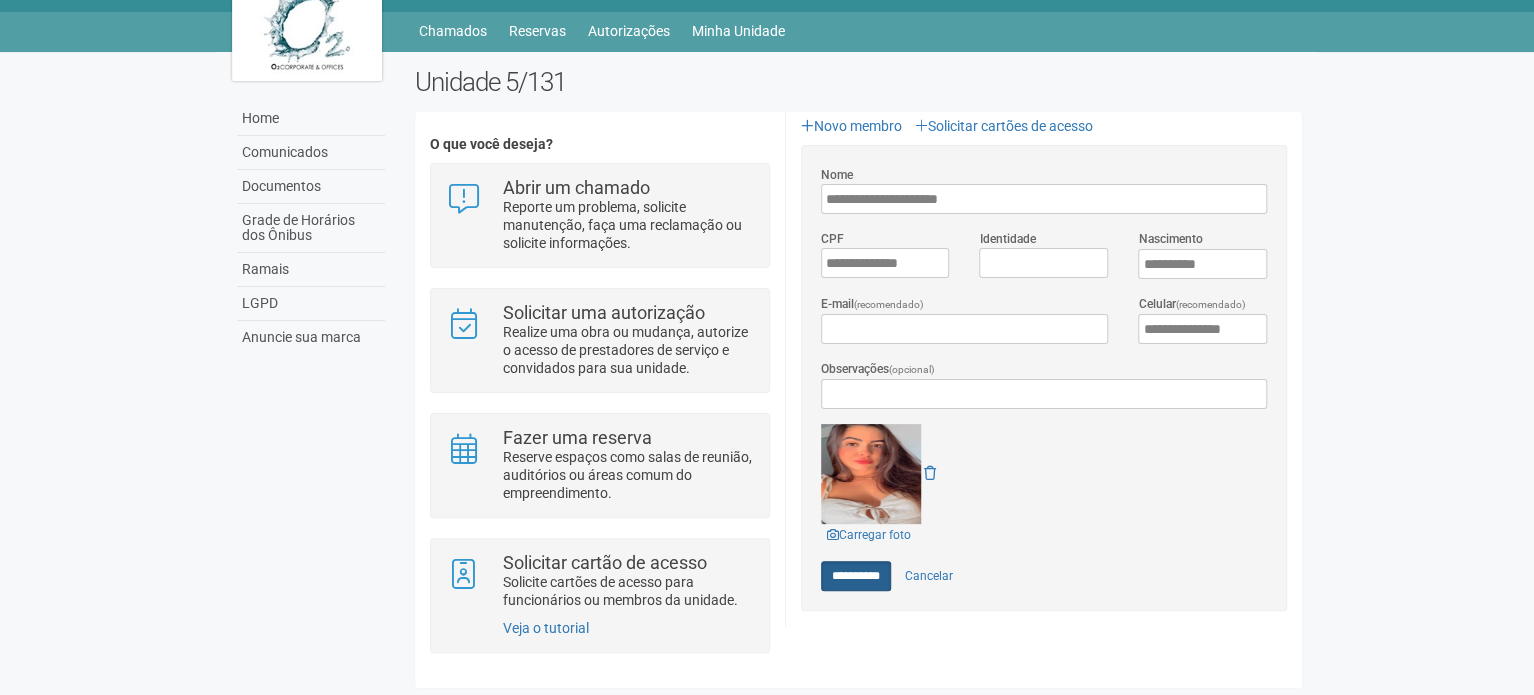 type on "*****" 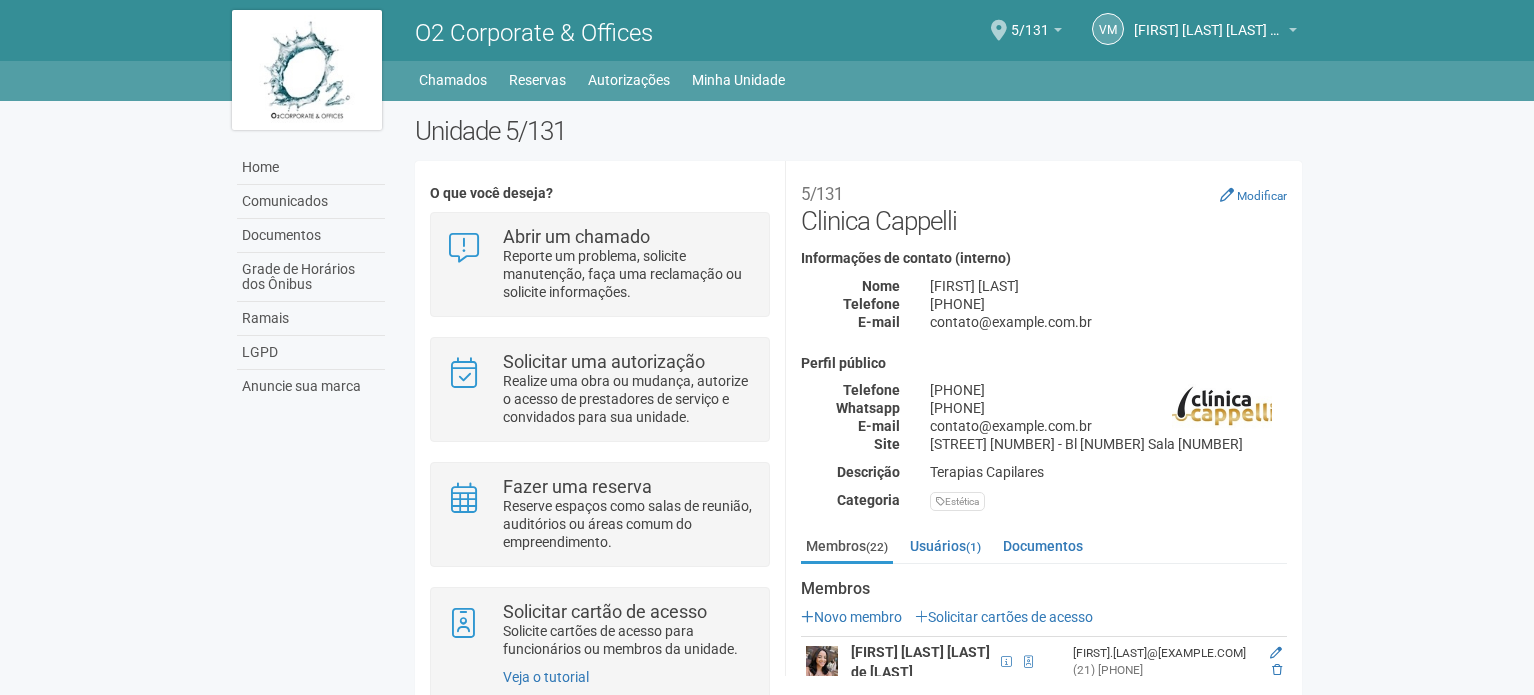 scroll, scrollTop: 49, scrollLeft: 0, axis: vertical 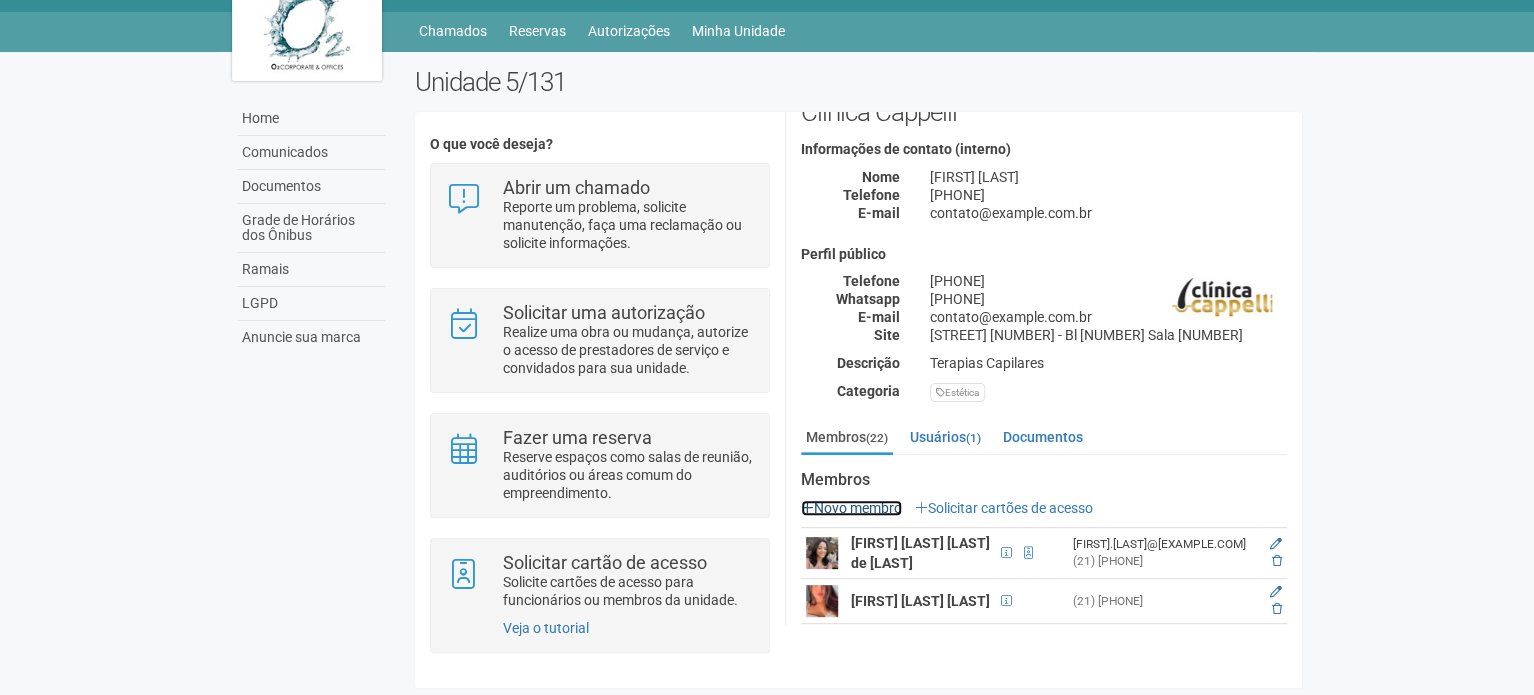 click on "Novo membro" at bounding box center [851, 508] 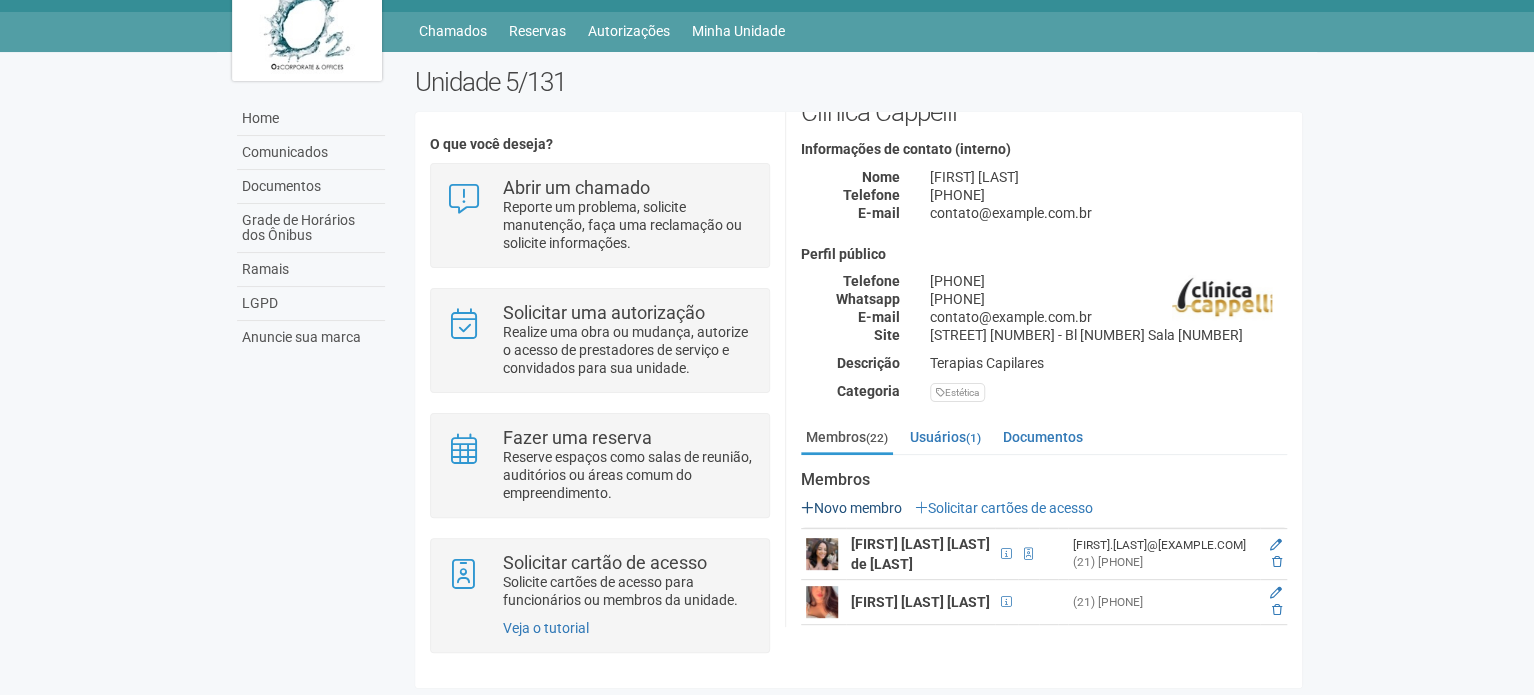 scroll, scrollTop: 0, scrollLeft: 0, axis: both 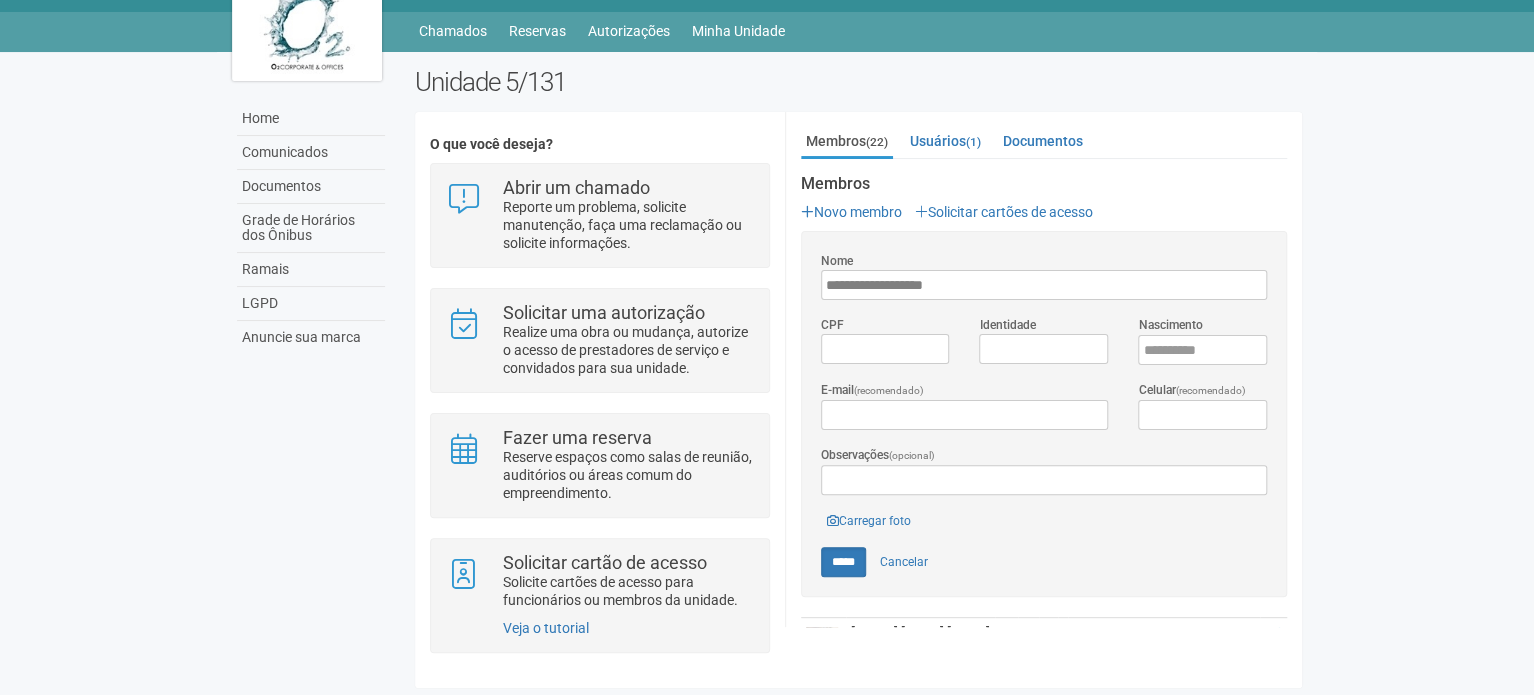 type on "**********" 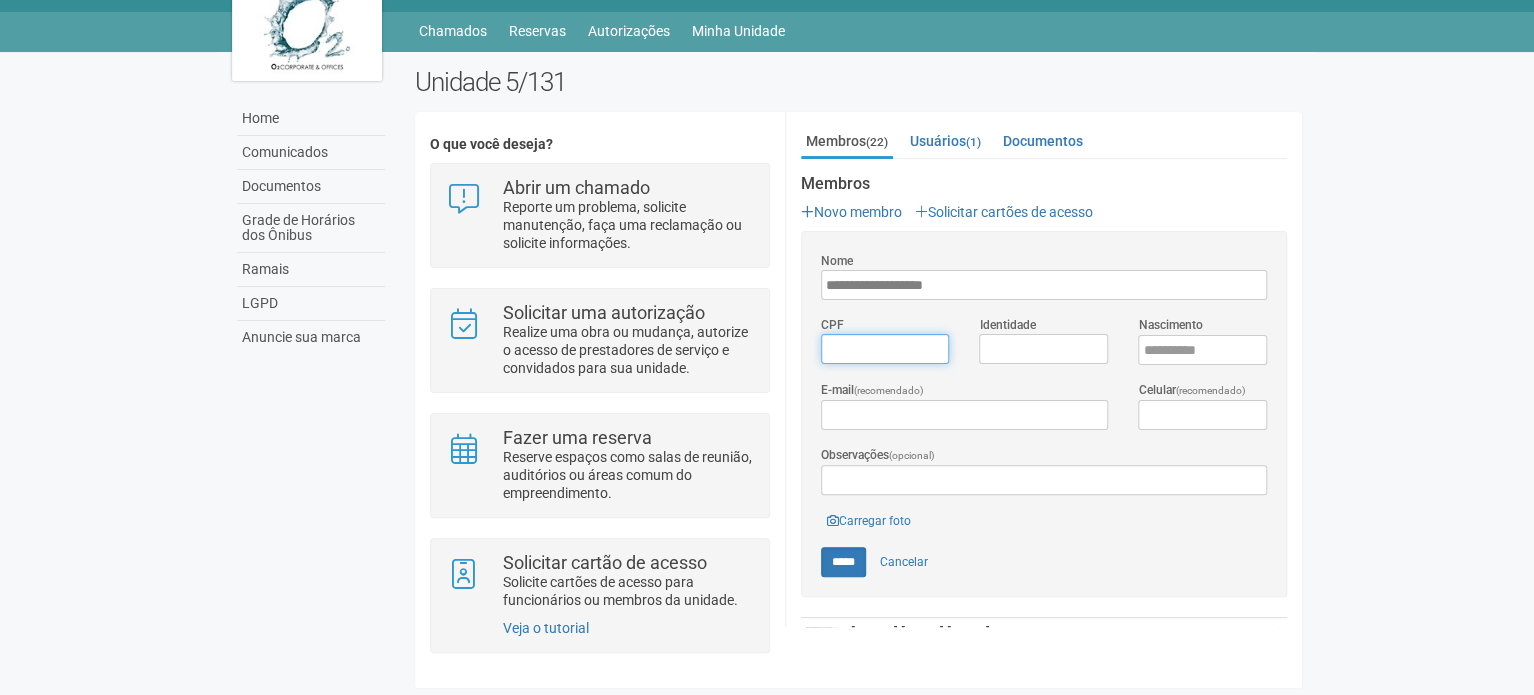 type on "*********" 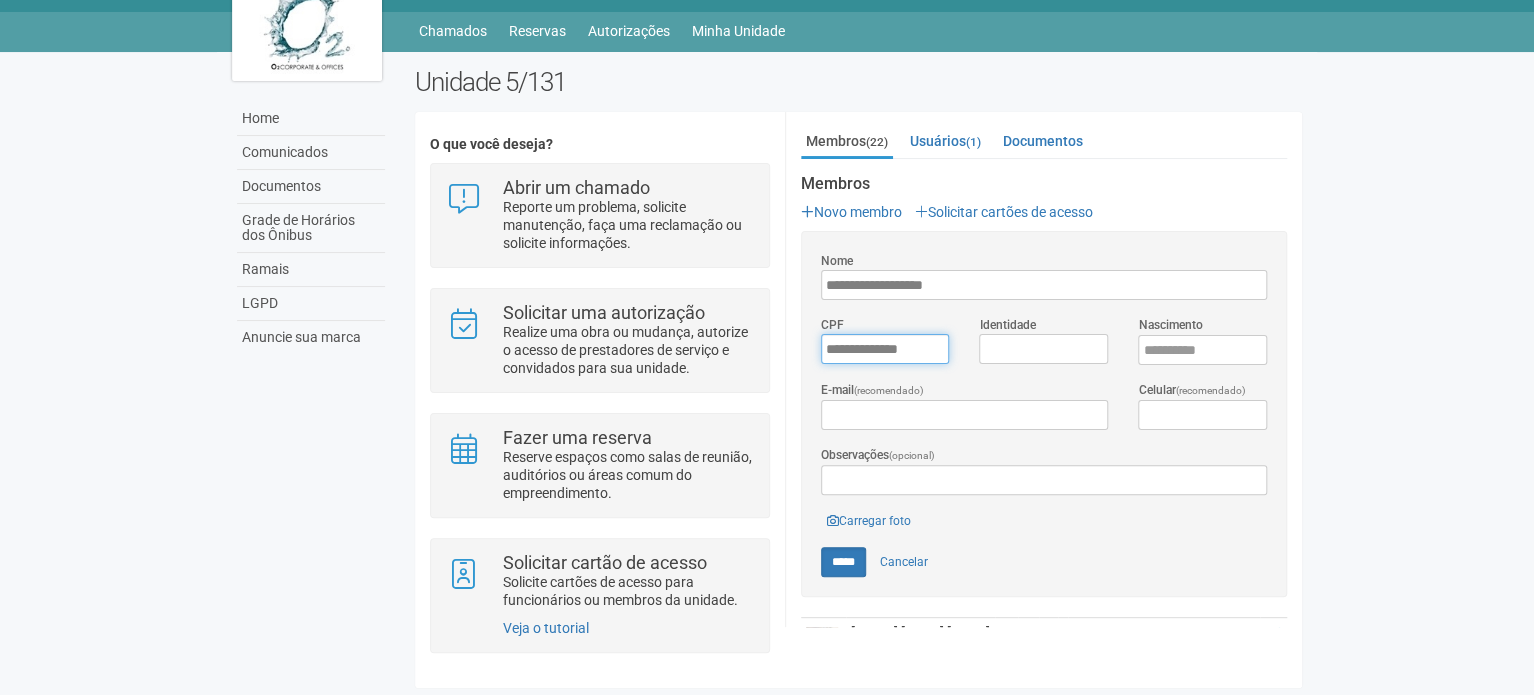 click on "*********" at bounding box center (885, 349) 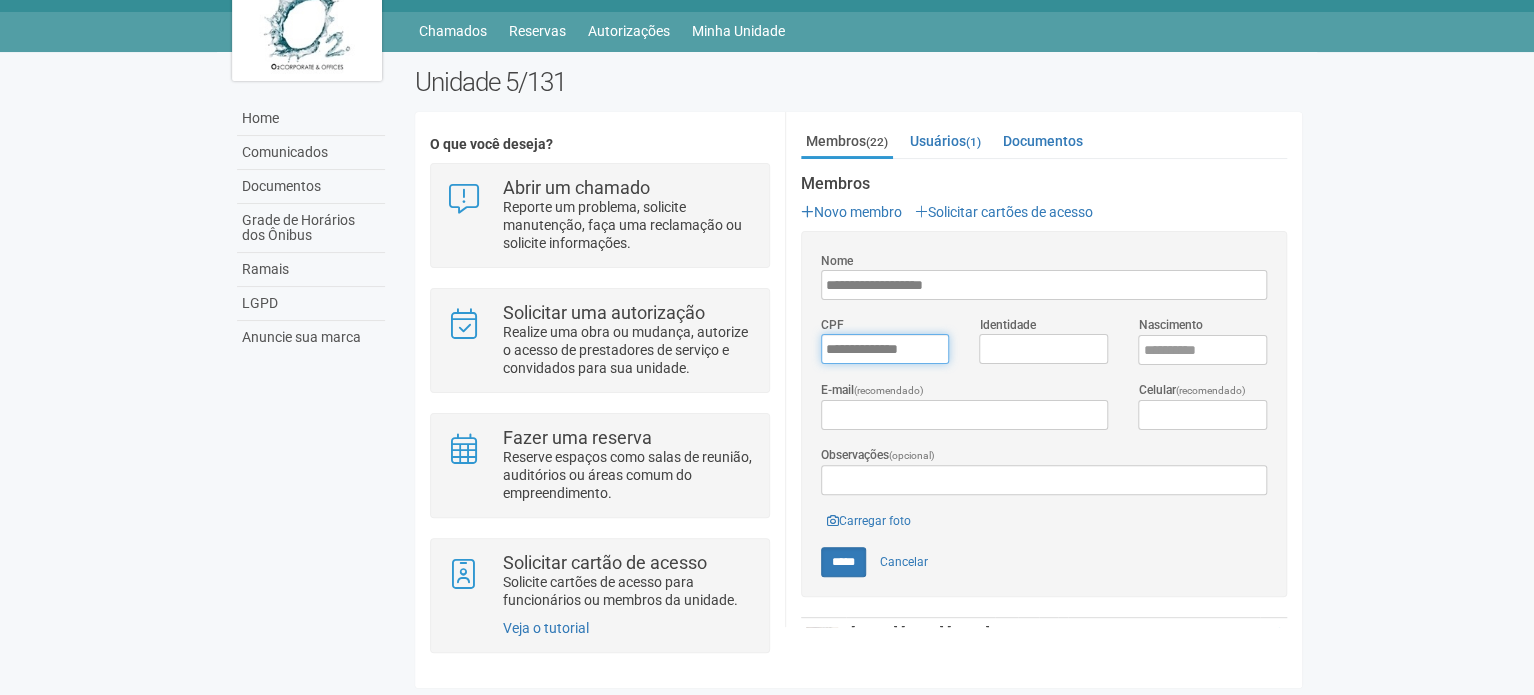 click on "*********" at bounding box center (885, 349) 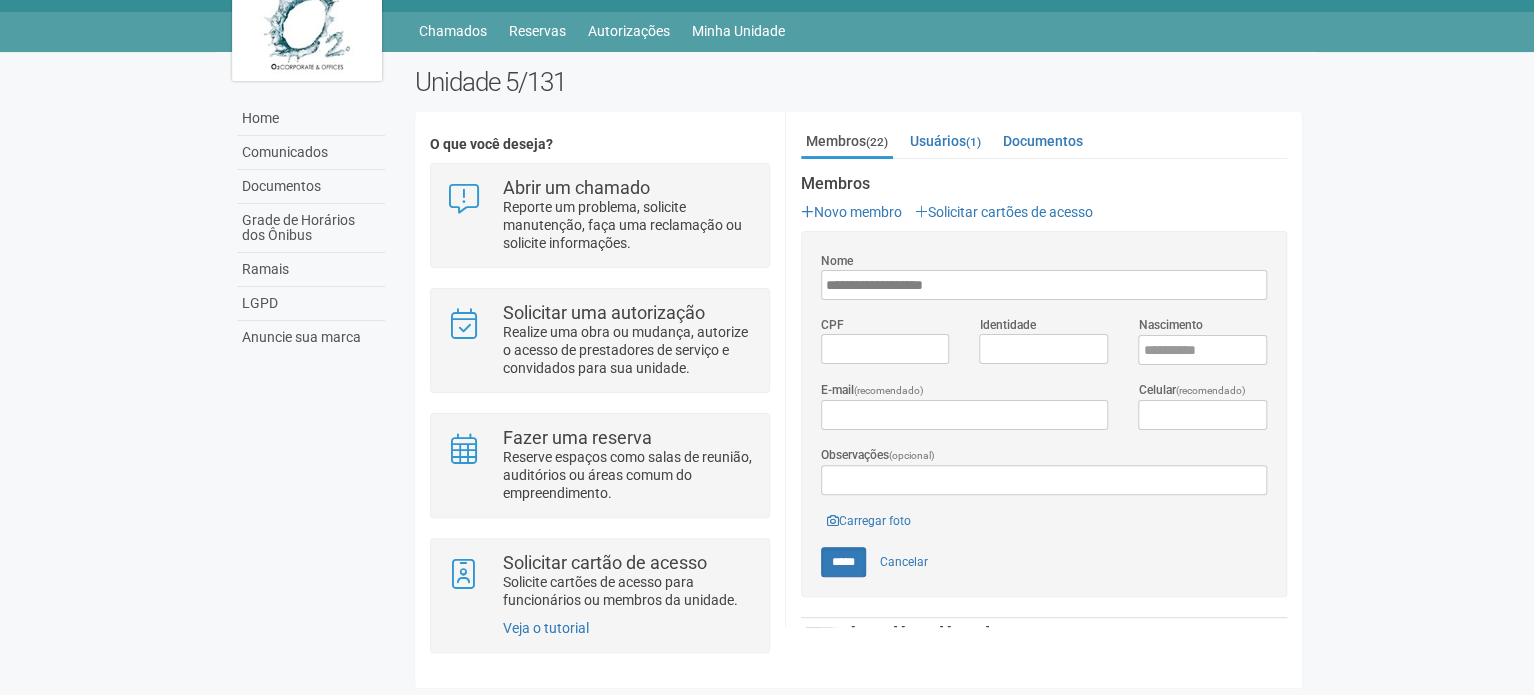 click on "(recomendado)" at bounding box center (889, 390) 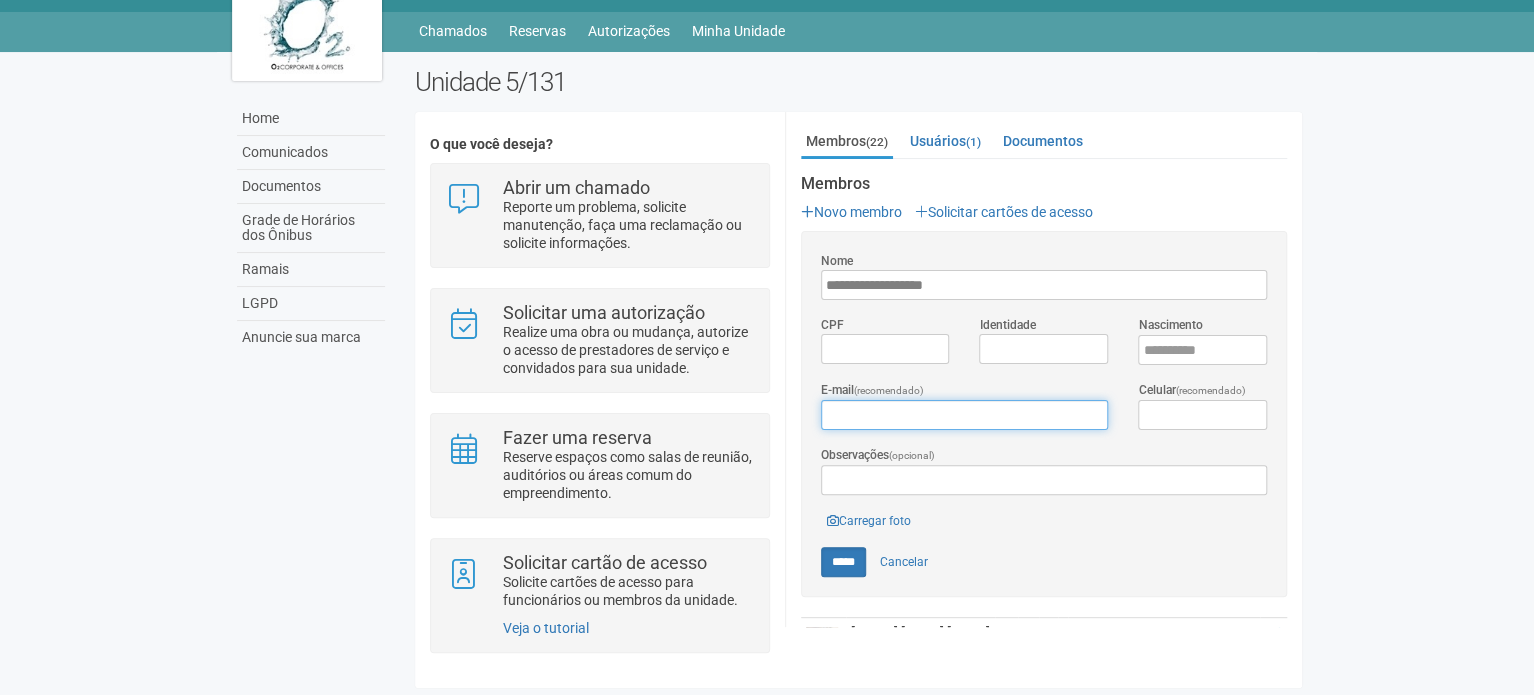 click on "E-mail  (recomendado)" at bounding box center [964, 415] 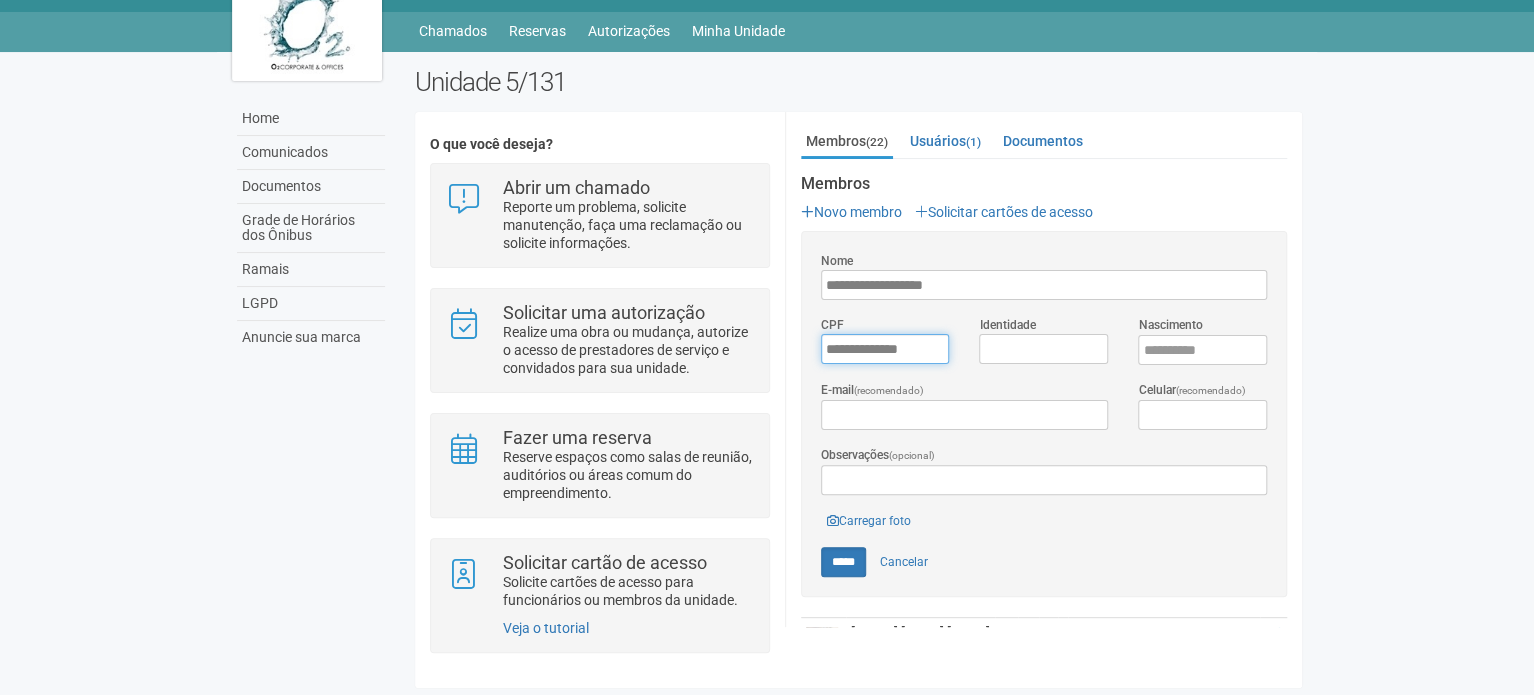 click on "*********" at bounding box center (885, 349) 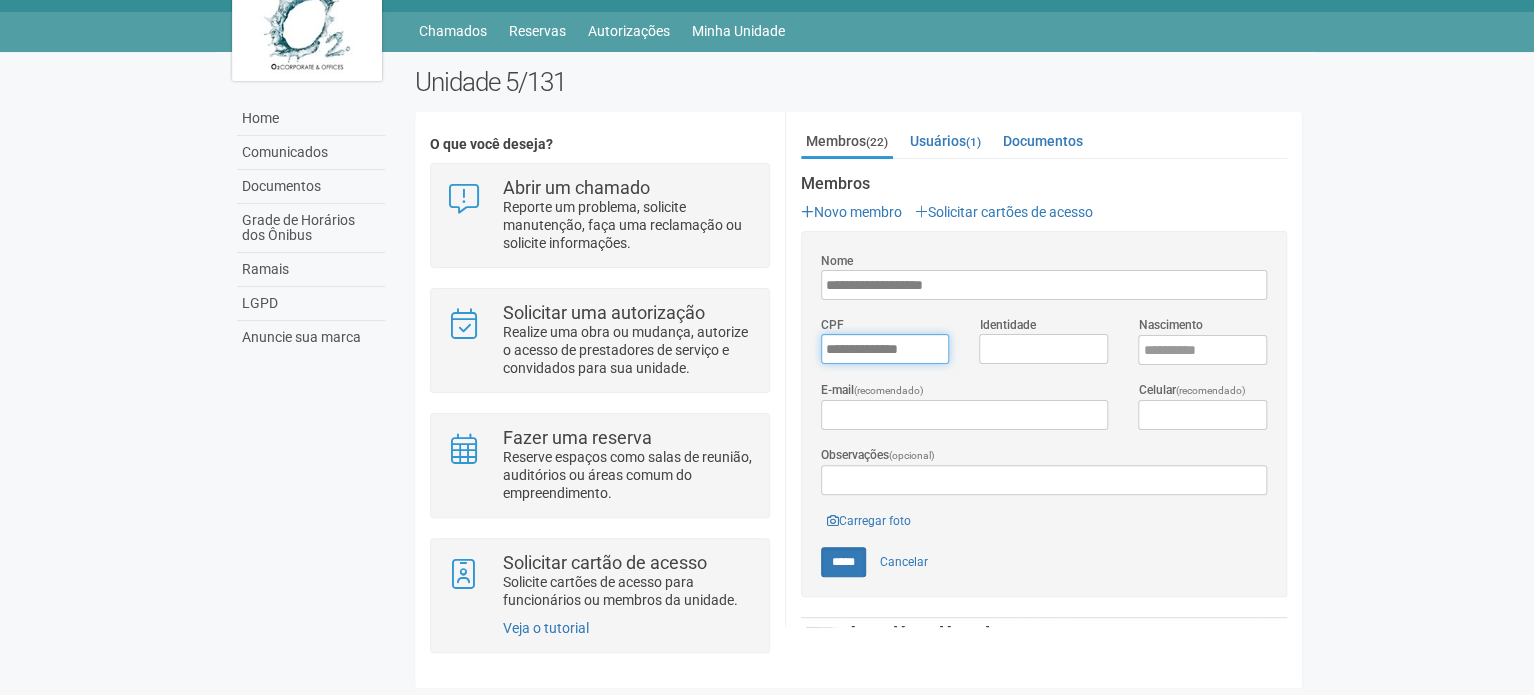 type on "**********" 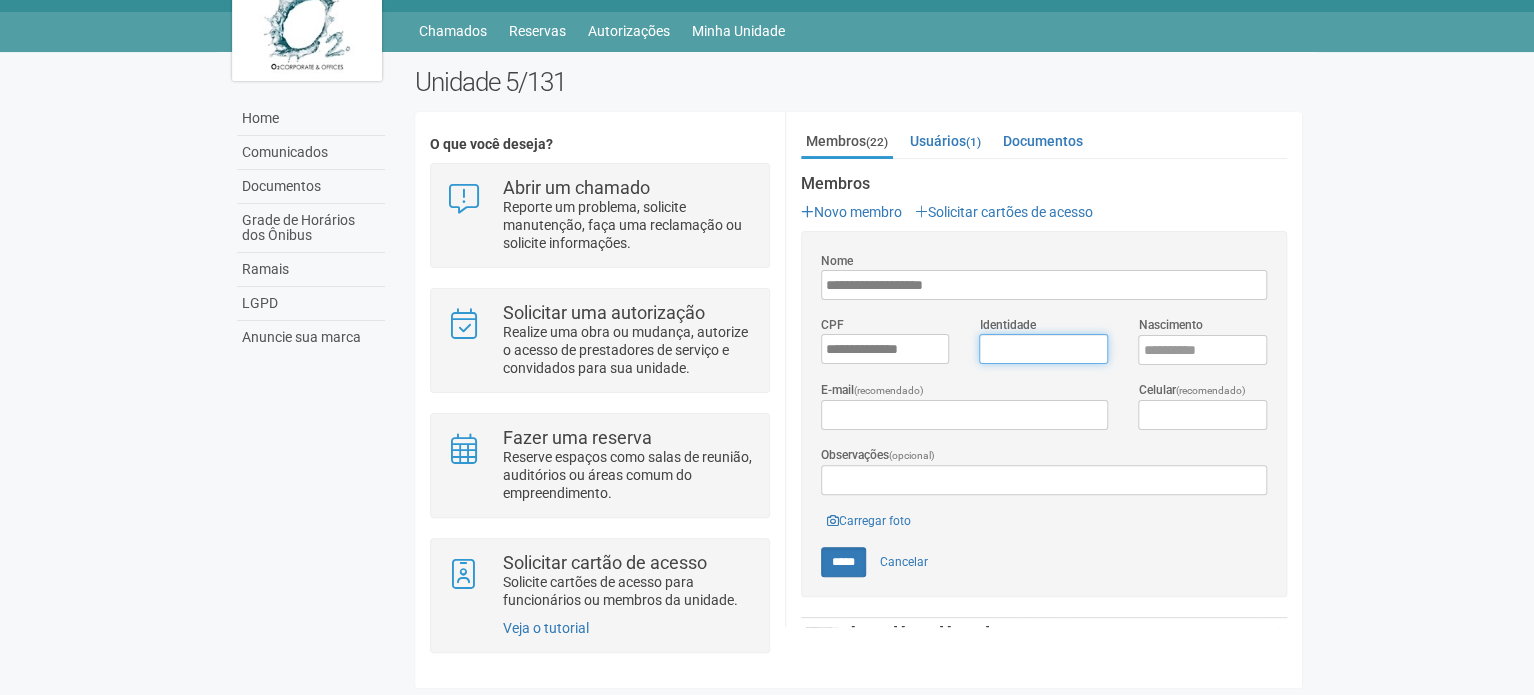click on "Identidade" at bounding box center [1043, 349] 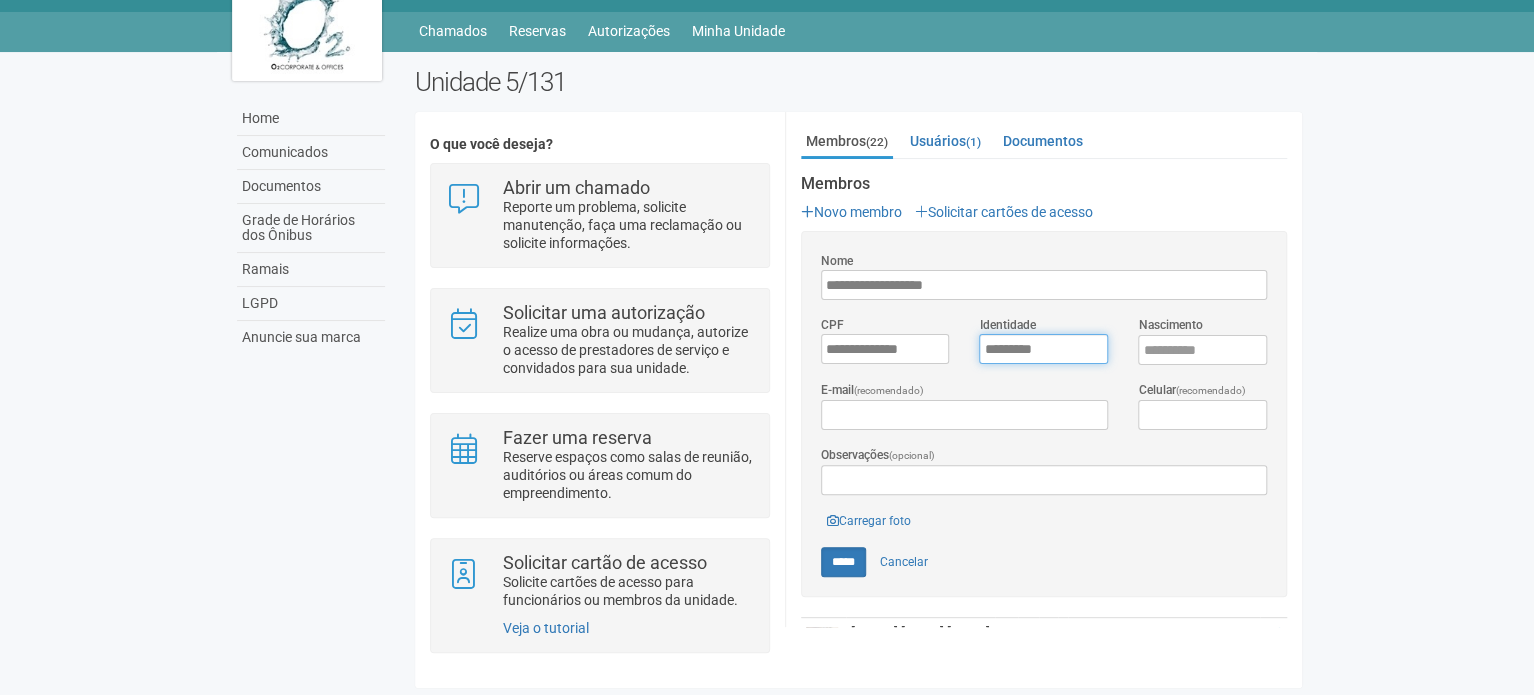 type on "*********" 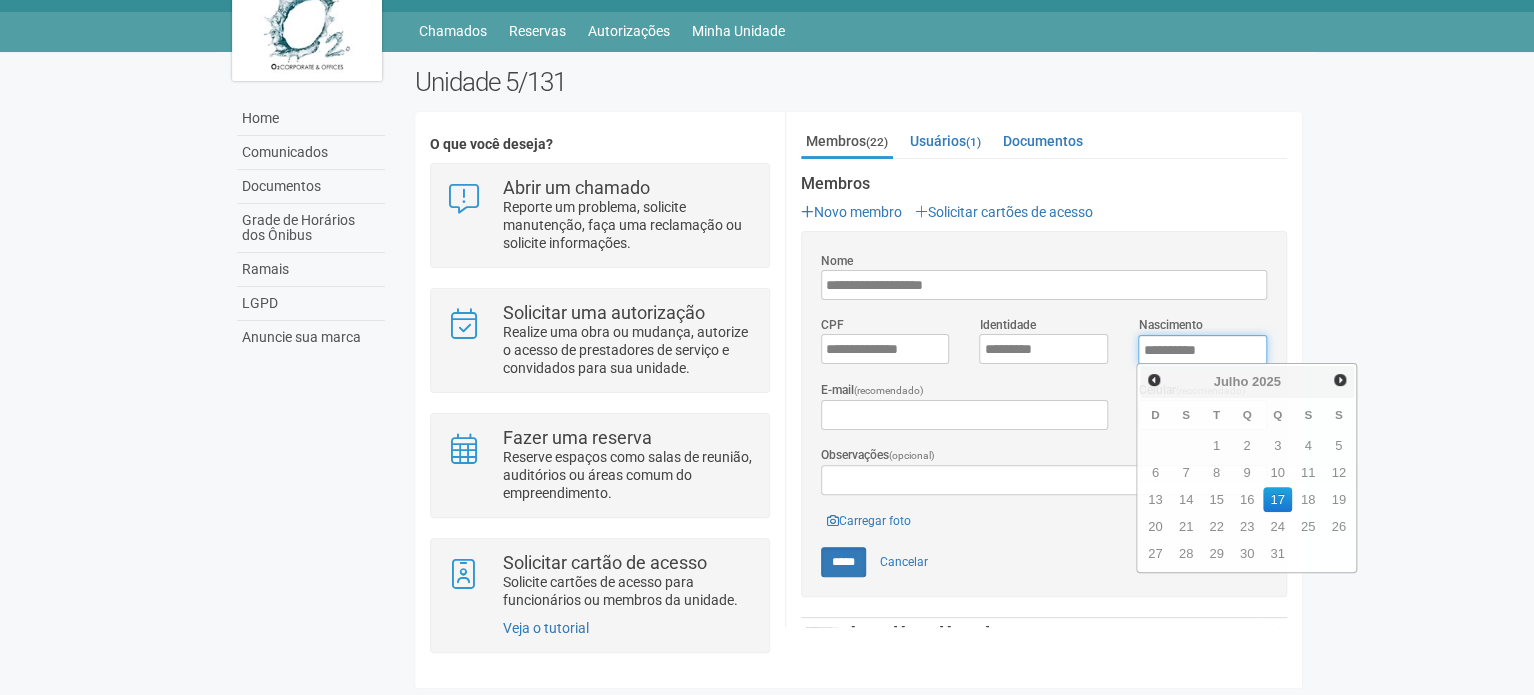click on "****" at bounding box center (1202, 350) 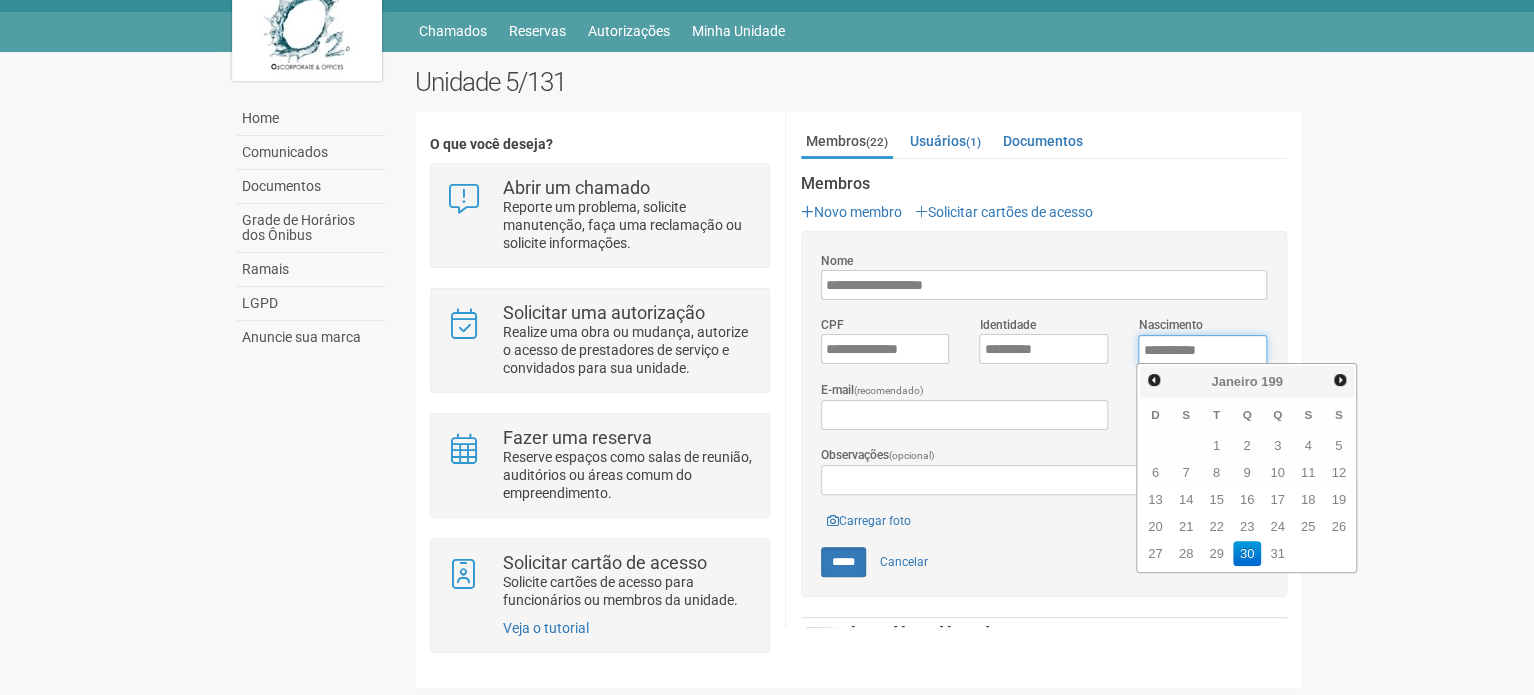 type on "**********" 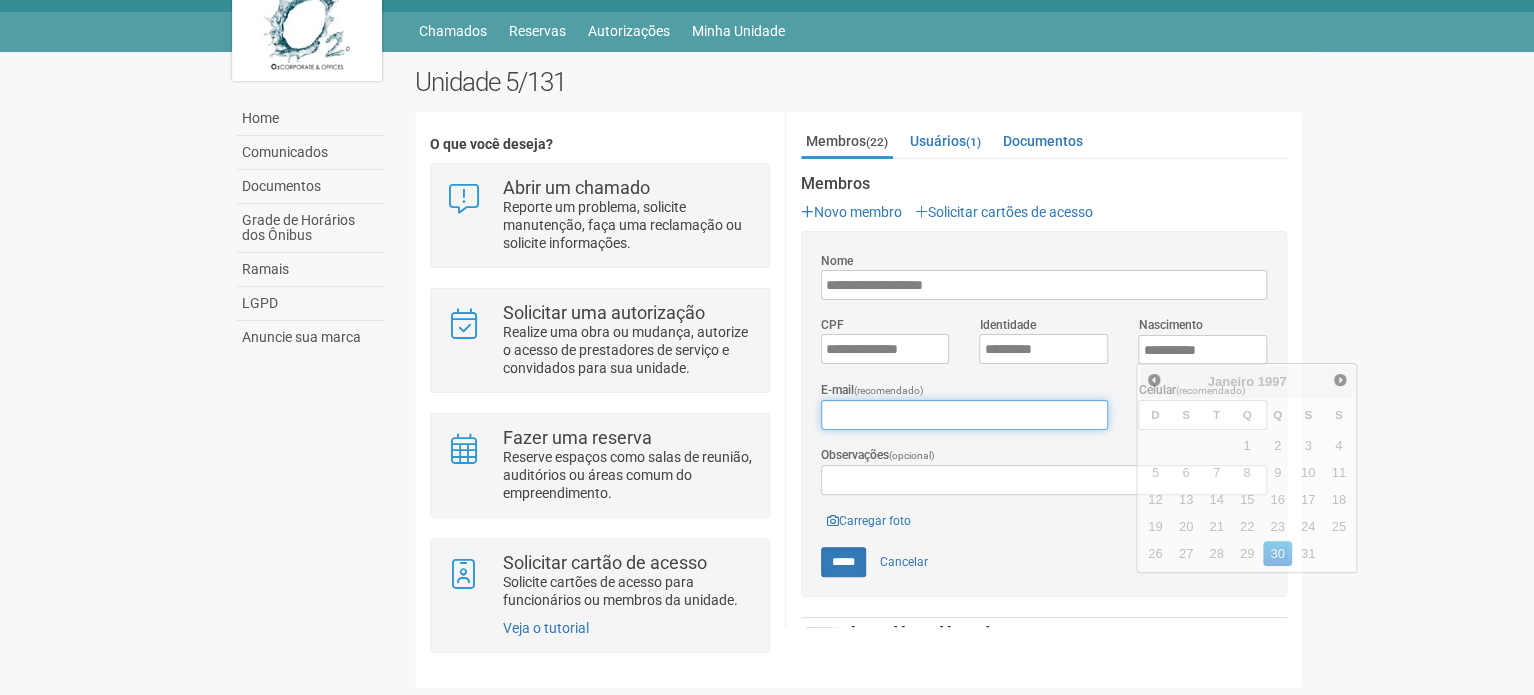 click on "E-mail  (recomendado)" at bounding box center (964, 415) 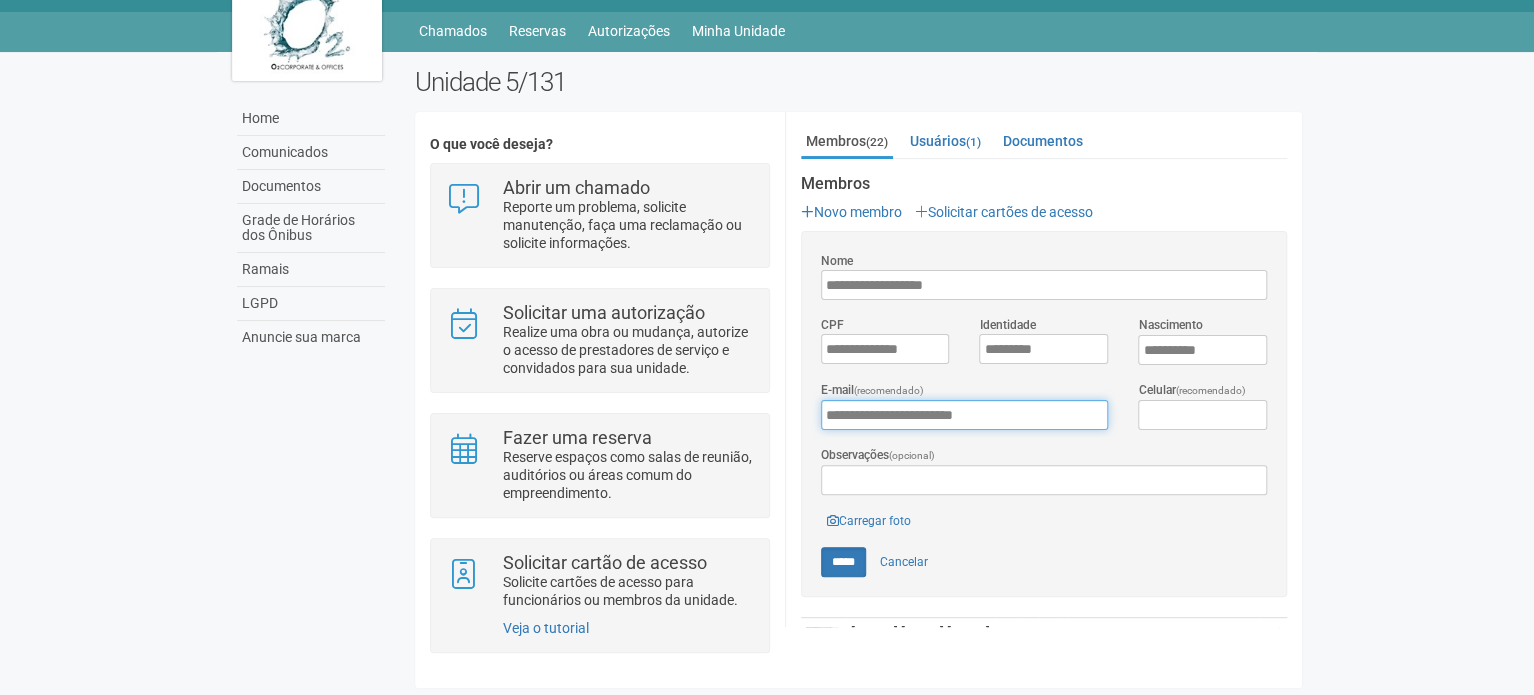 type on "**********" 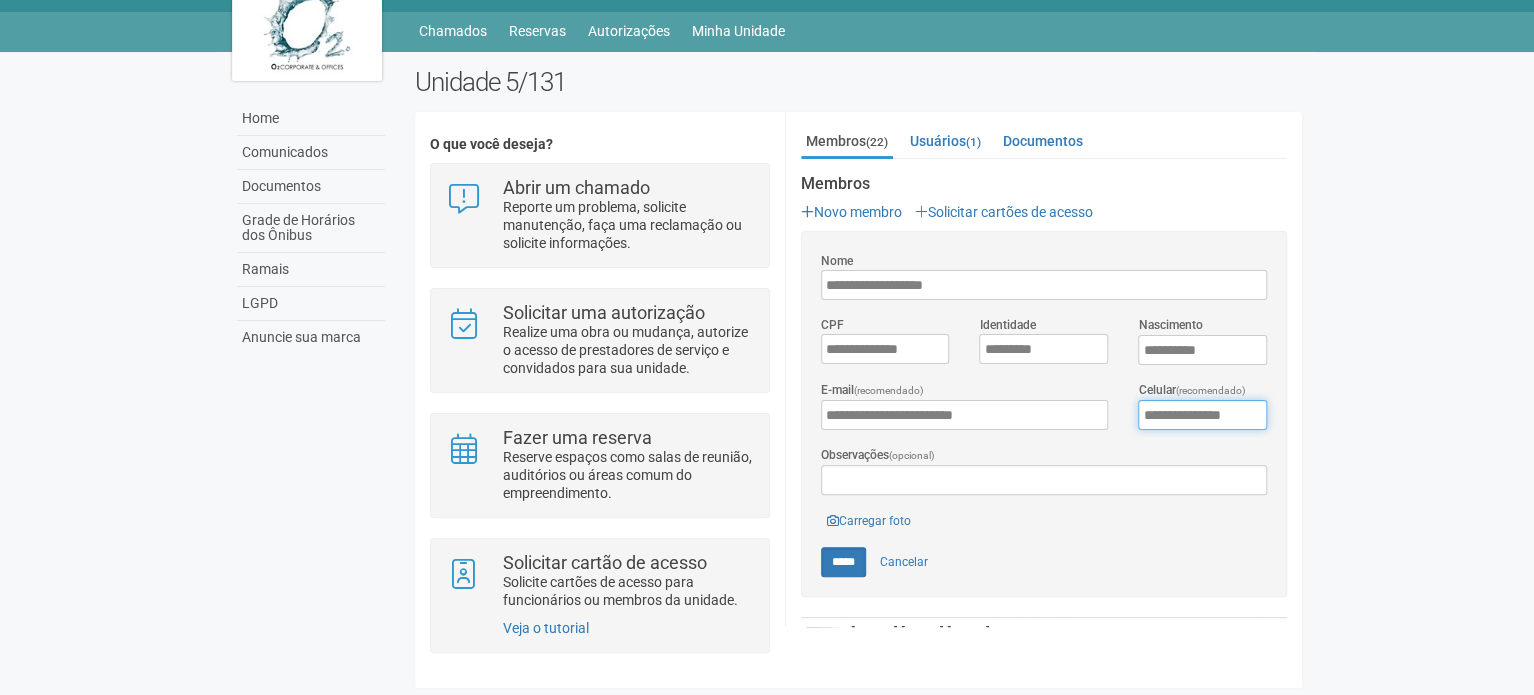 click on "**********" at bounding box center (1202, 415) 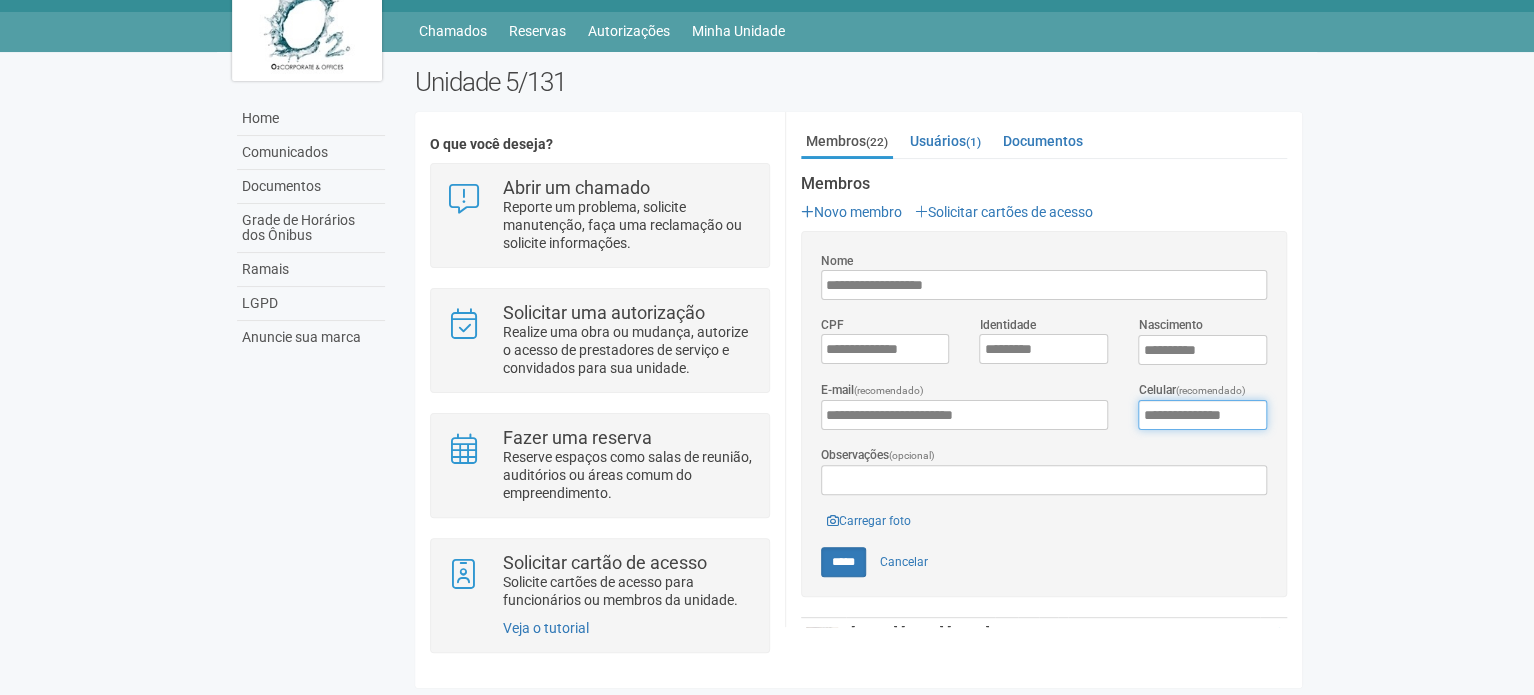 type on "**********" 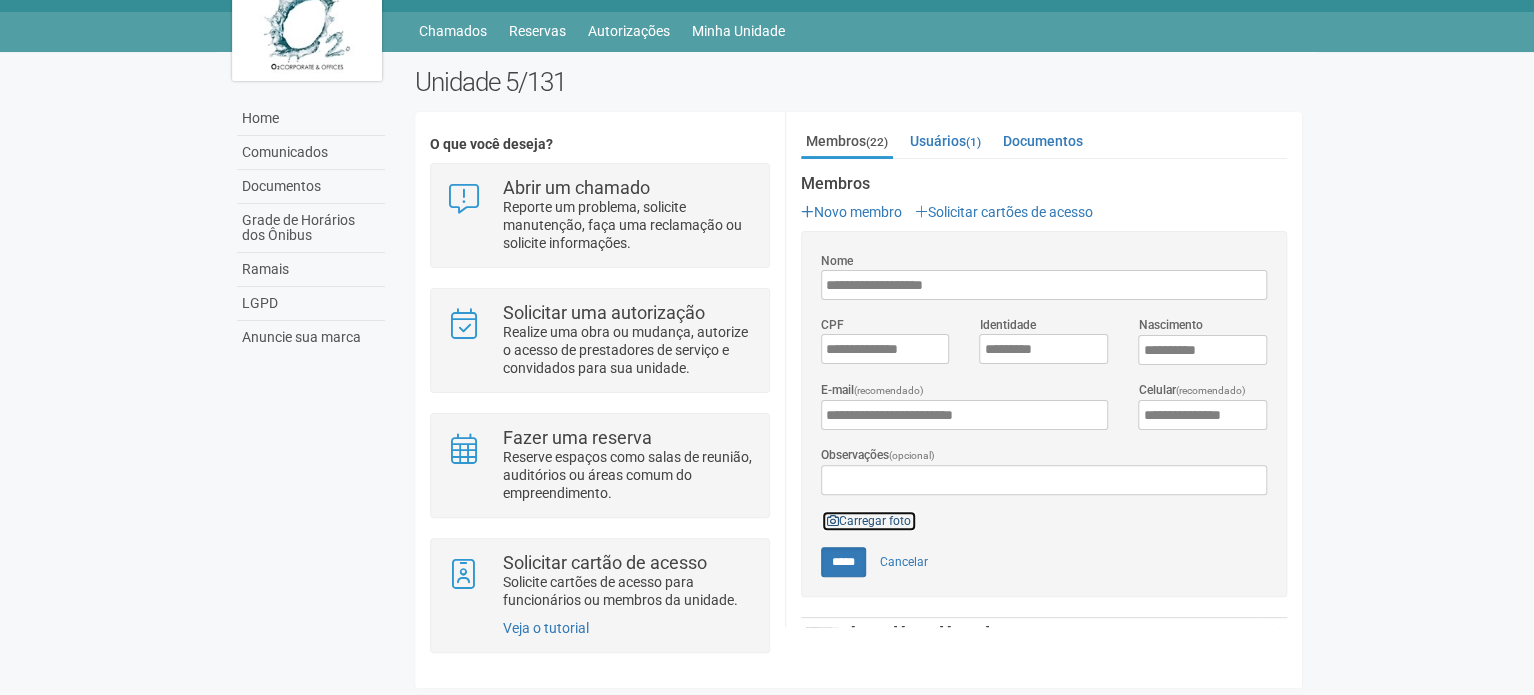 click on "Carregar foto" at bounding box center [869, 521] 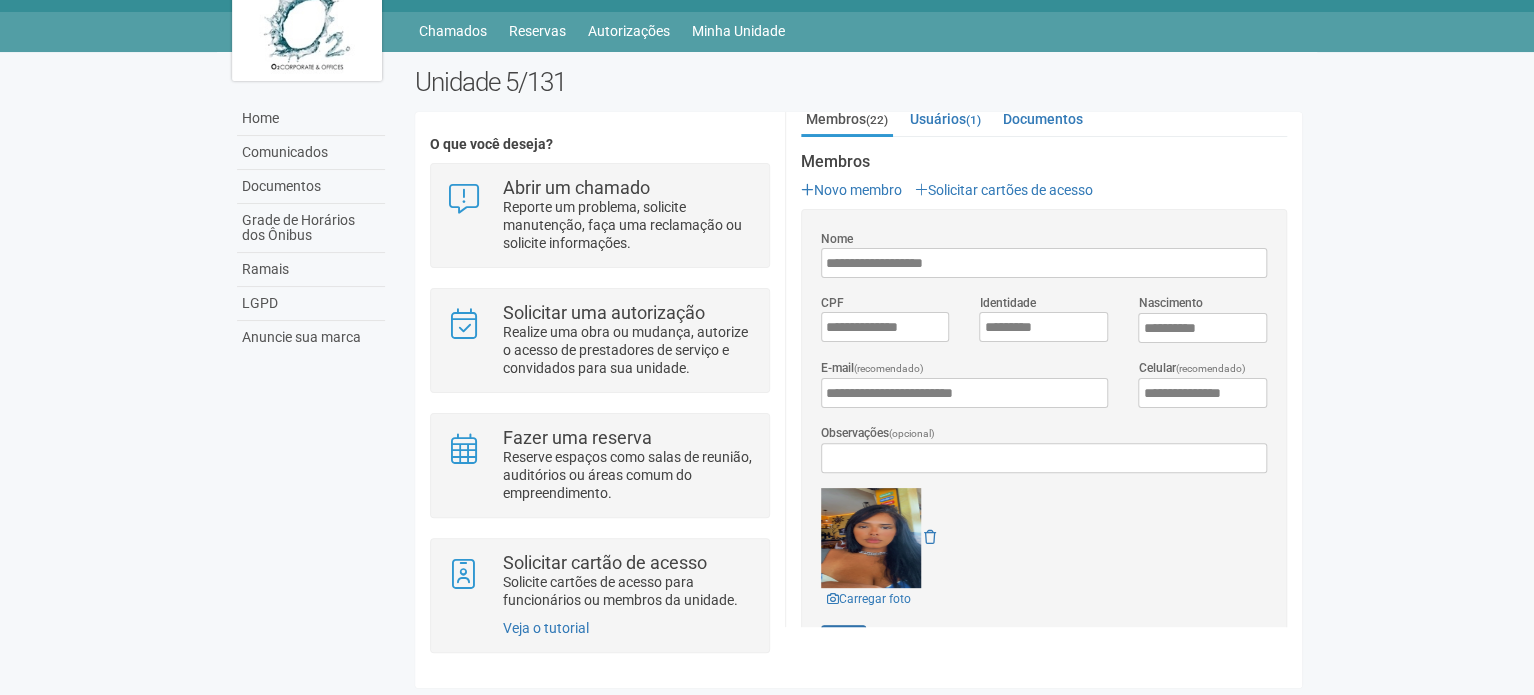 click on "Enviando...
Carregar foto" at bounding box center [1044, 549] 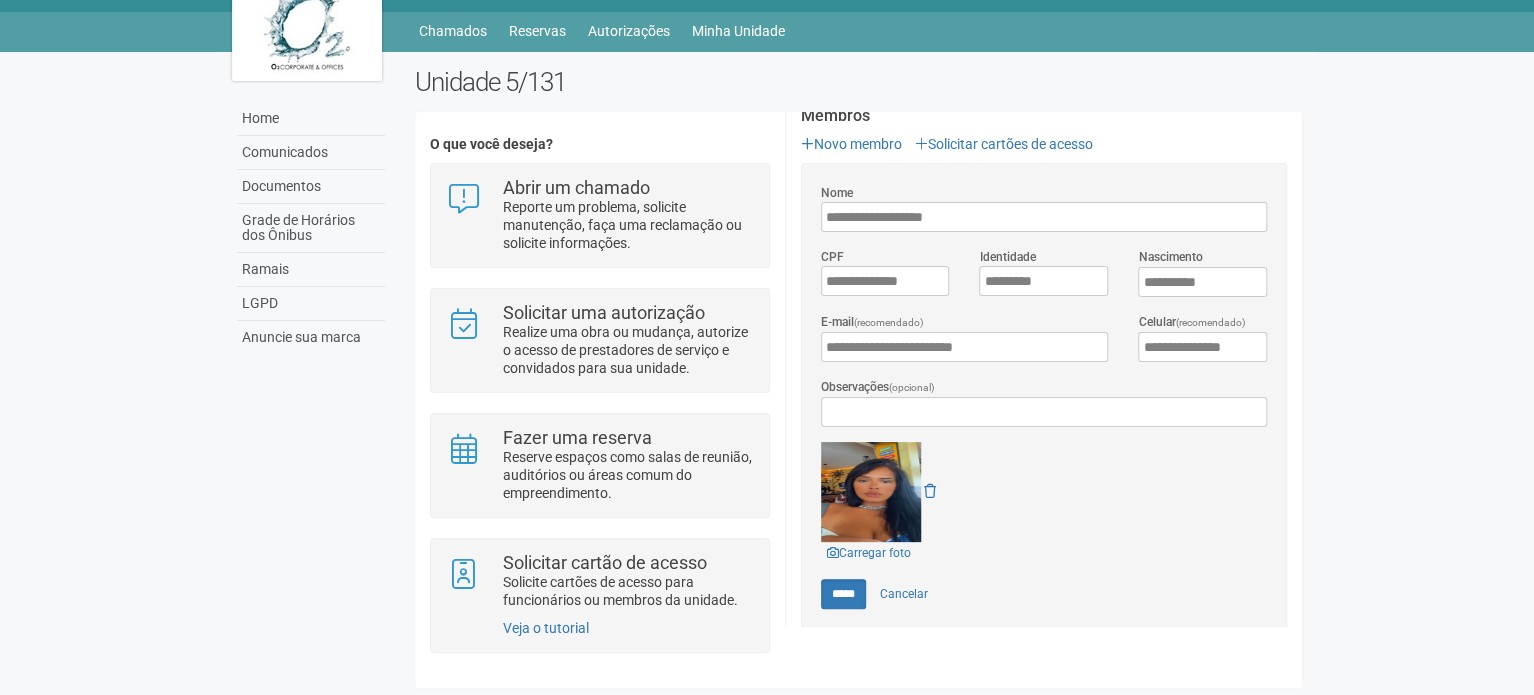 scroll, scrollTop: 426, scrollLeft: 0, axis: vertical 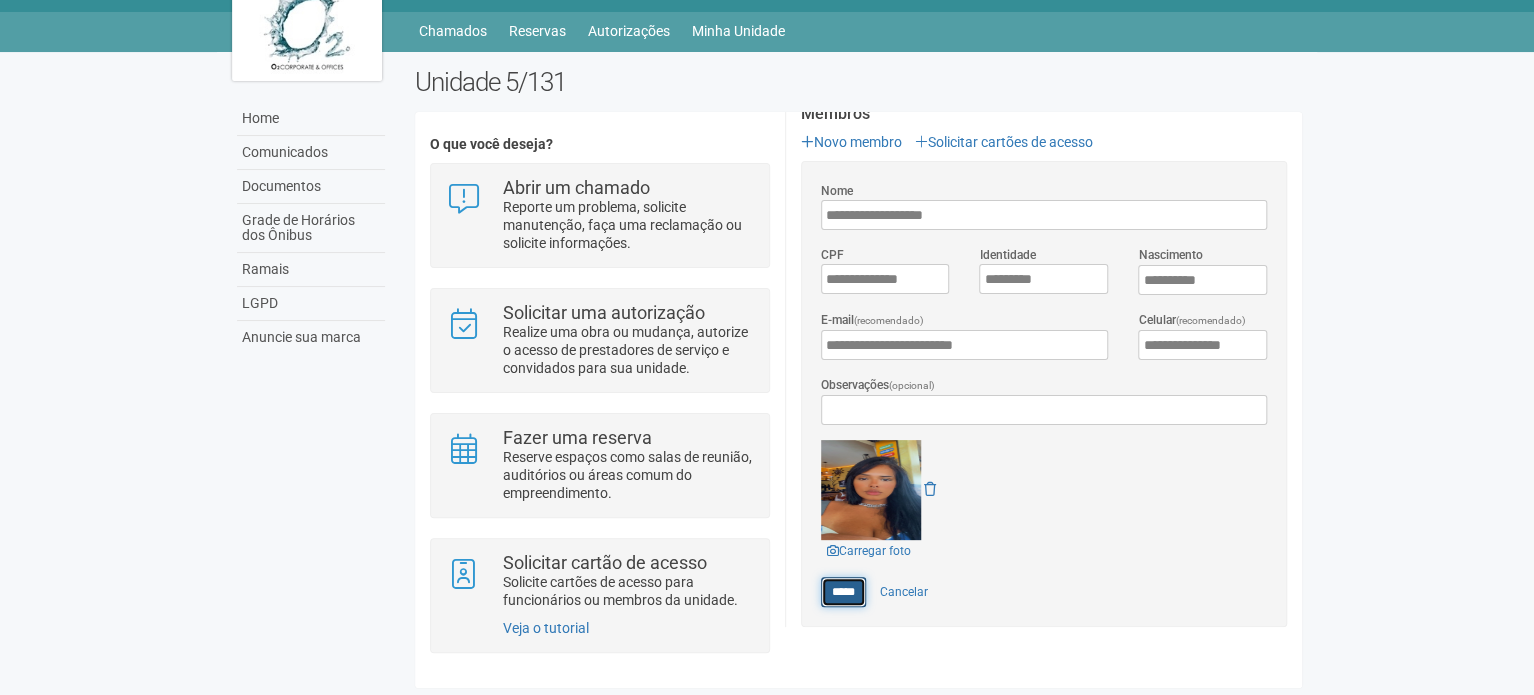 click on "*****" at bounding box center [843, 592] 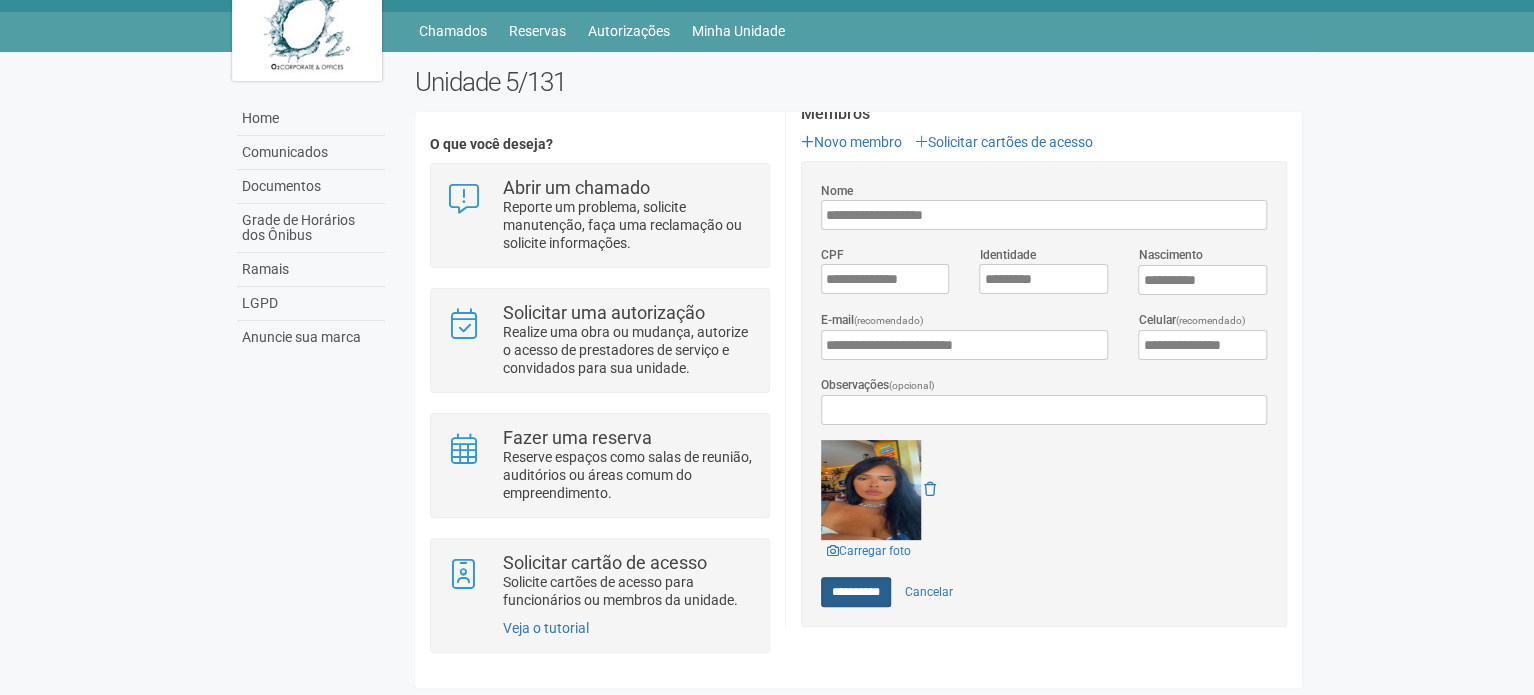 type on "*****" 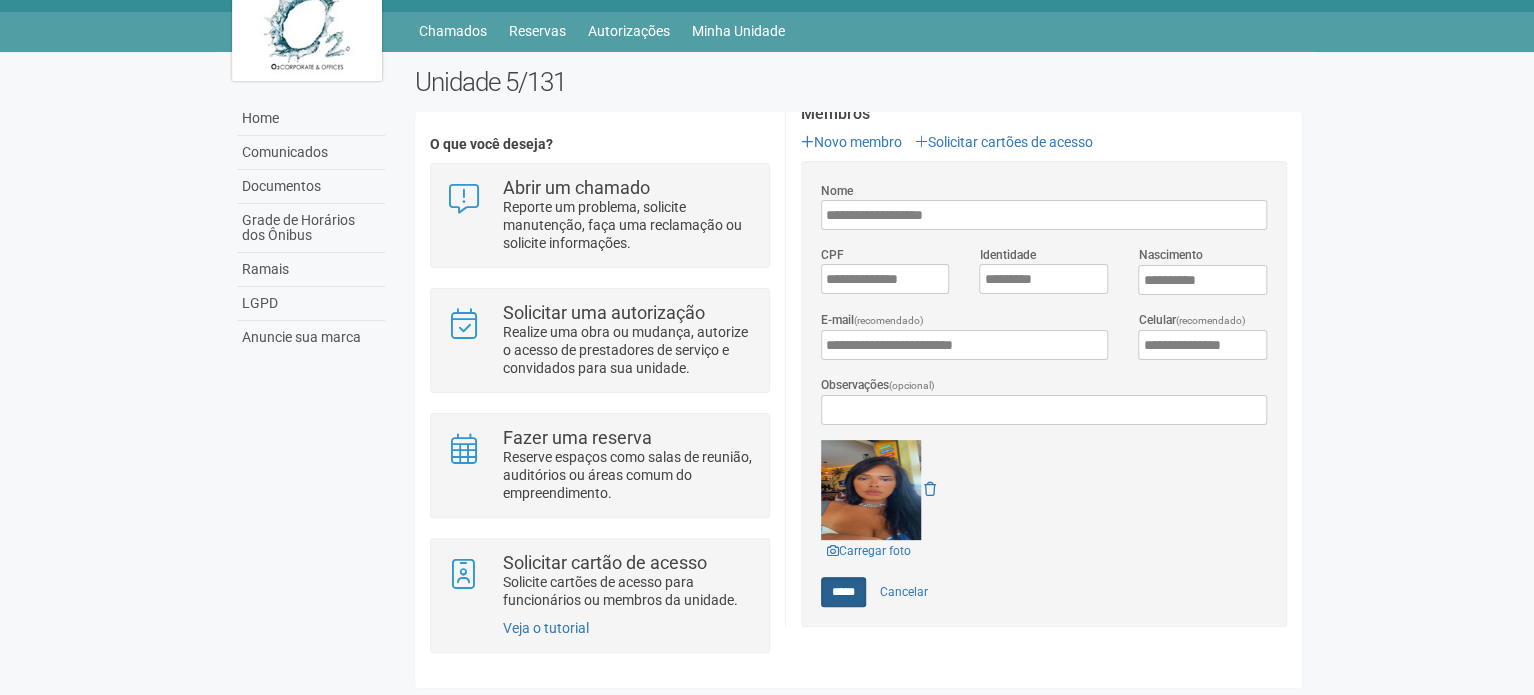 scroll, scrollTop: 0, scrollLeft: 0, axis: both 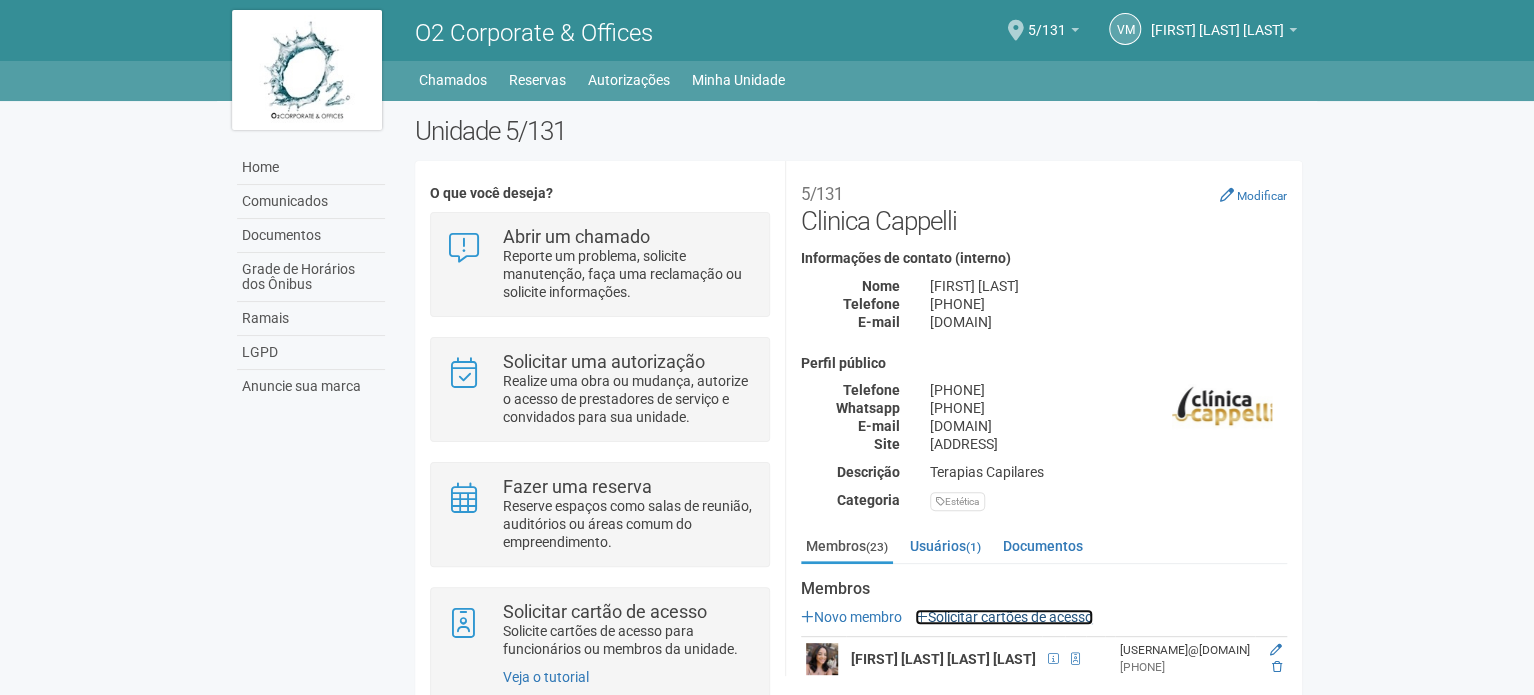 click on "Solicitar cartões de acesso" at bounding box center (1004, 617) 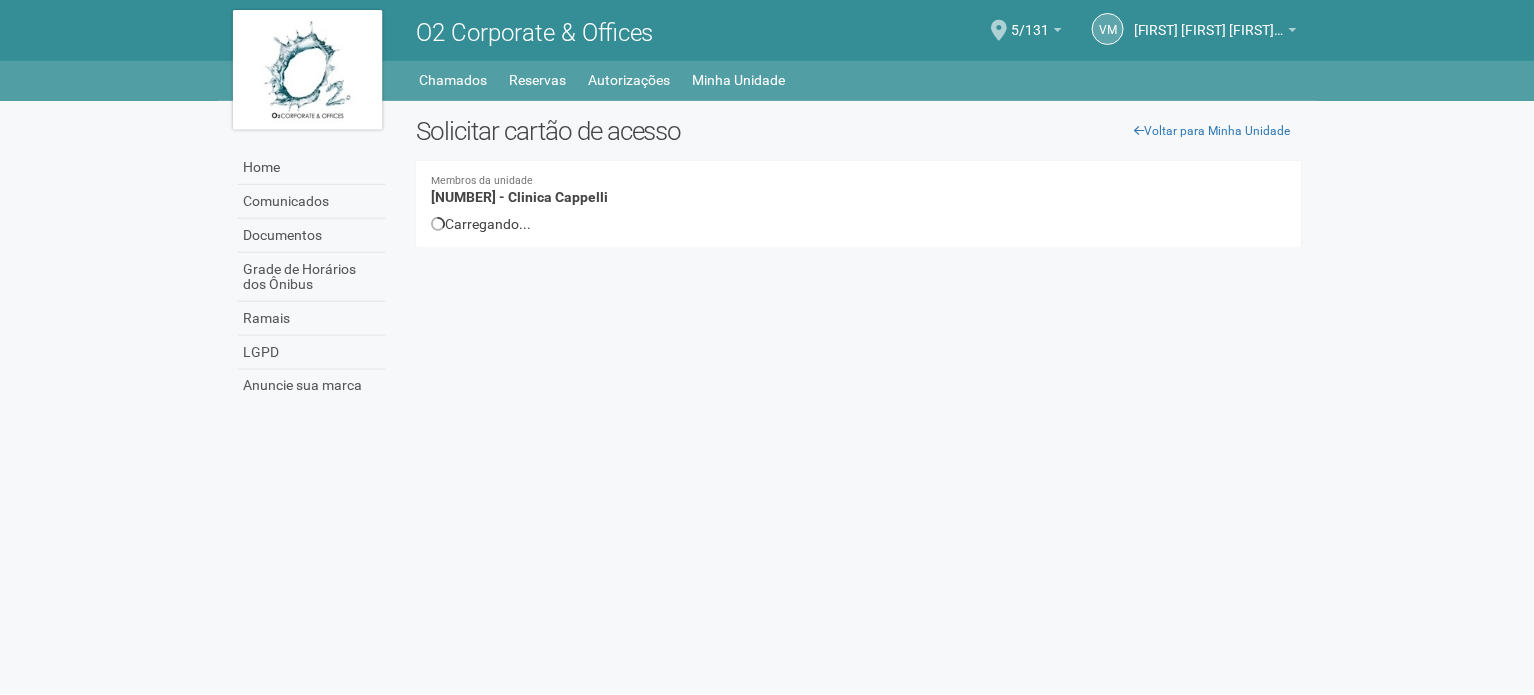 scroll, scrollTop: 0, scrollLeft: 0, axis: both 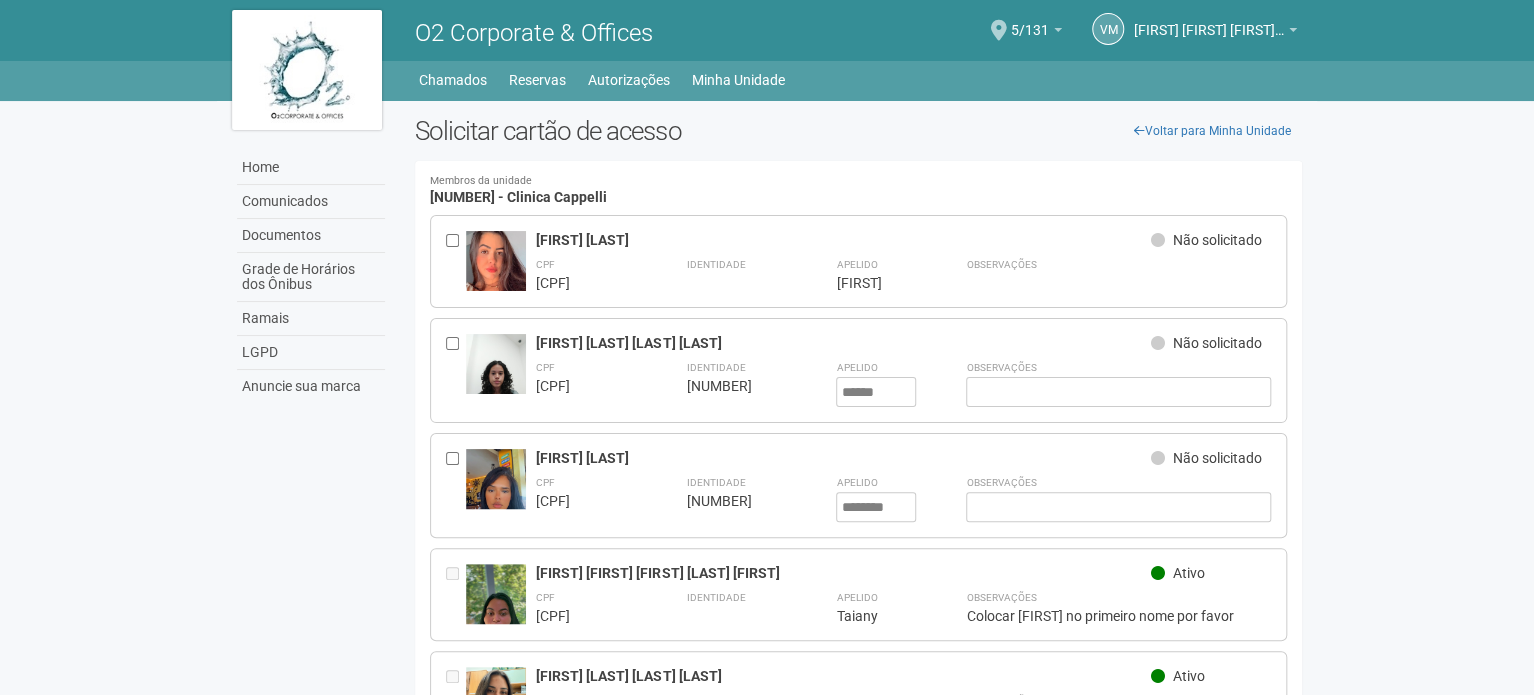 click at bounding box center (456, 261) 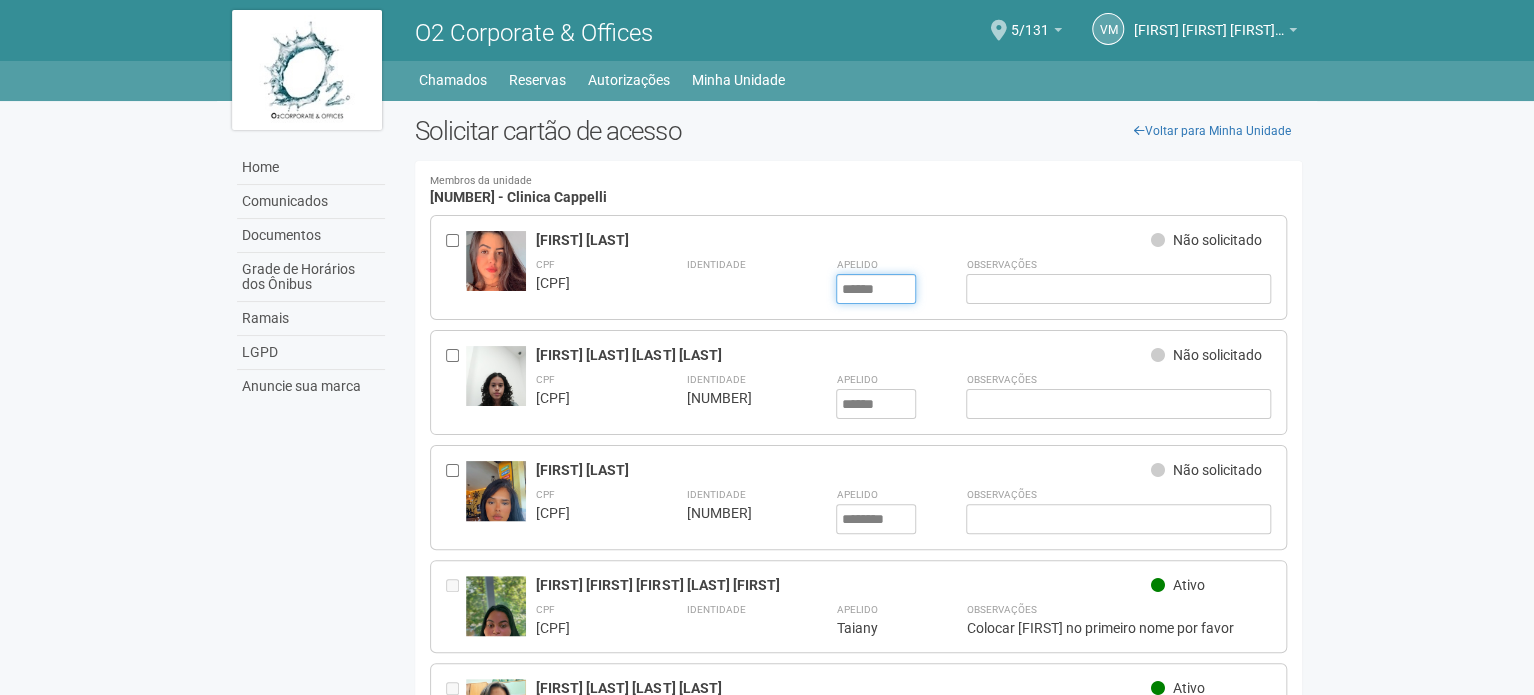 click on "******" at bounding box center (876, 289) 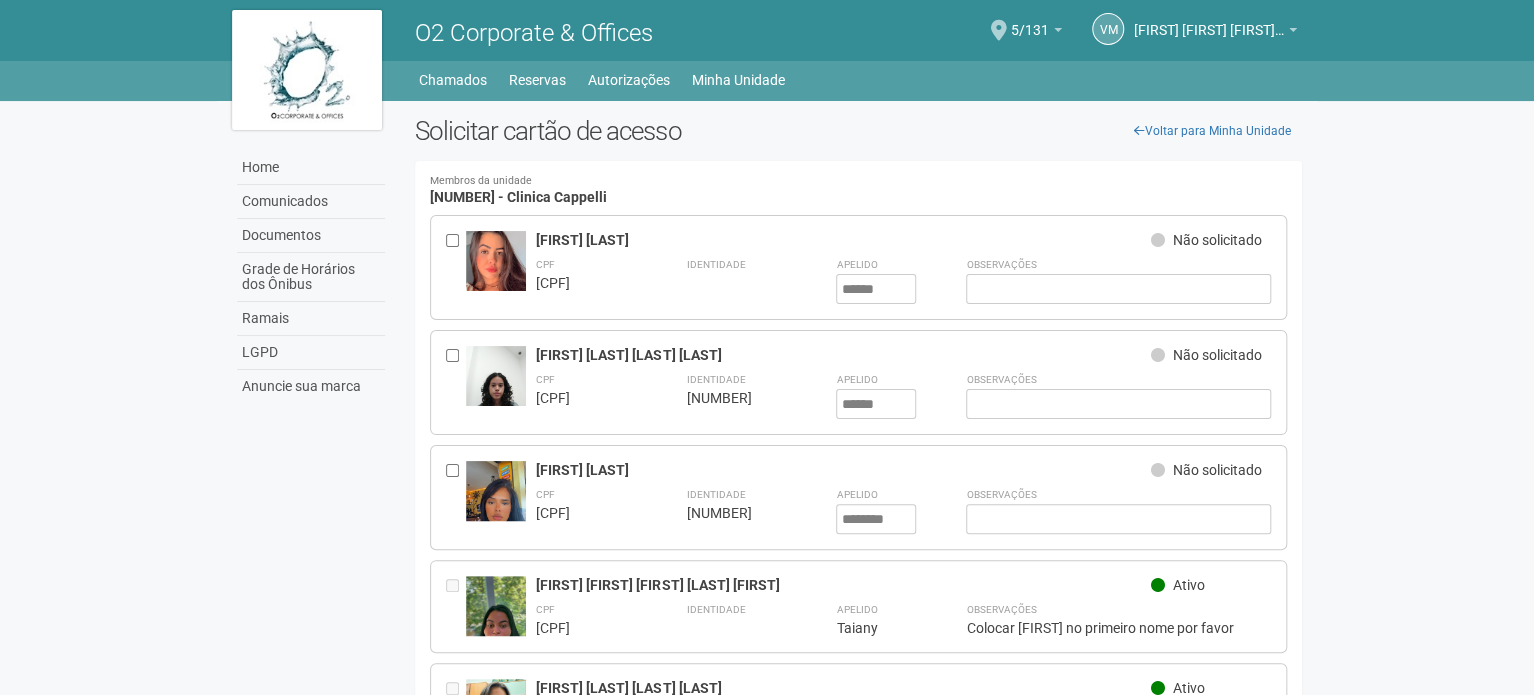 click on "[FIRST] [LAST]
Não solicitado
CPF
[CPF]
Identidade
Apelido
****** [FIRST] Observações" at bounding box center (858, 267) 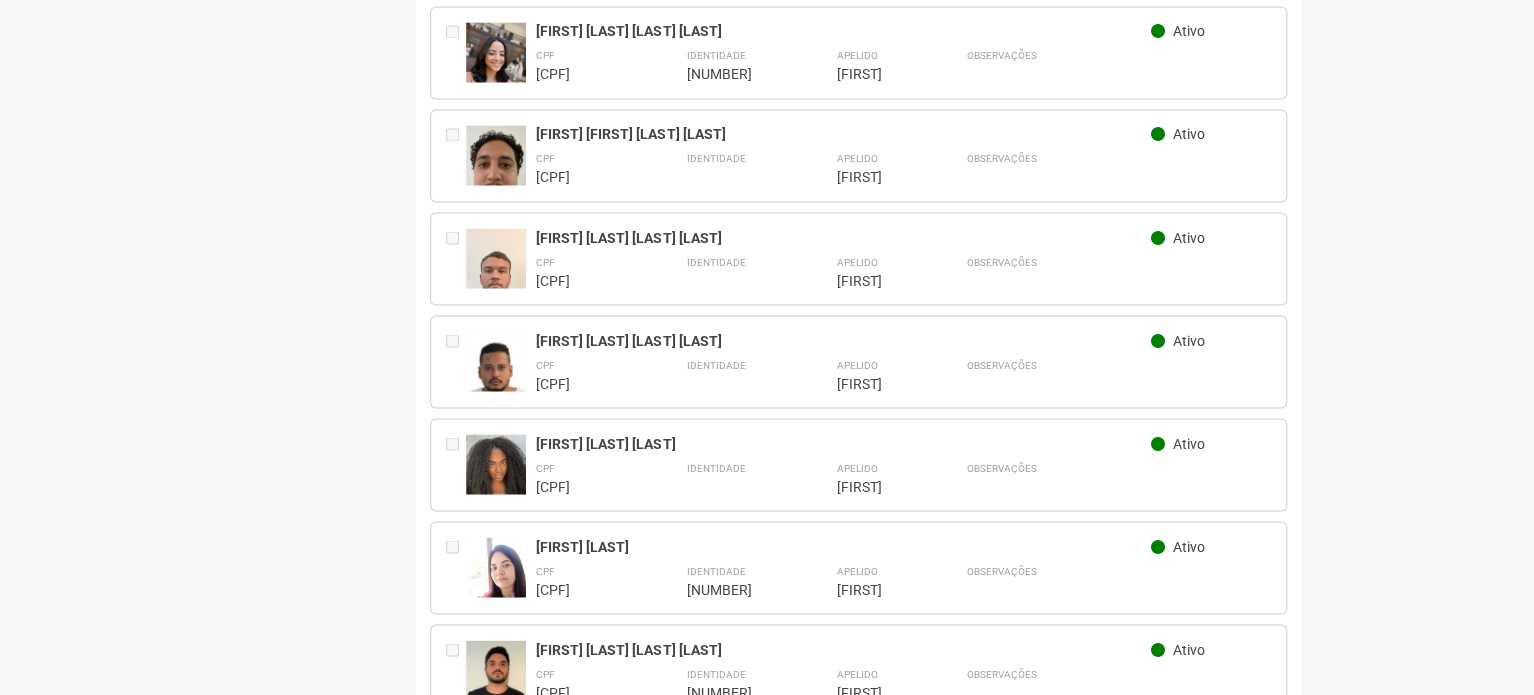 scroll, scrollTop: 2019, scrollLeft: 0, axis: vertical 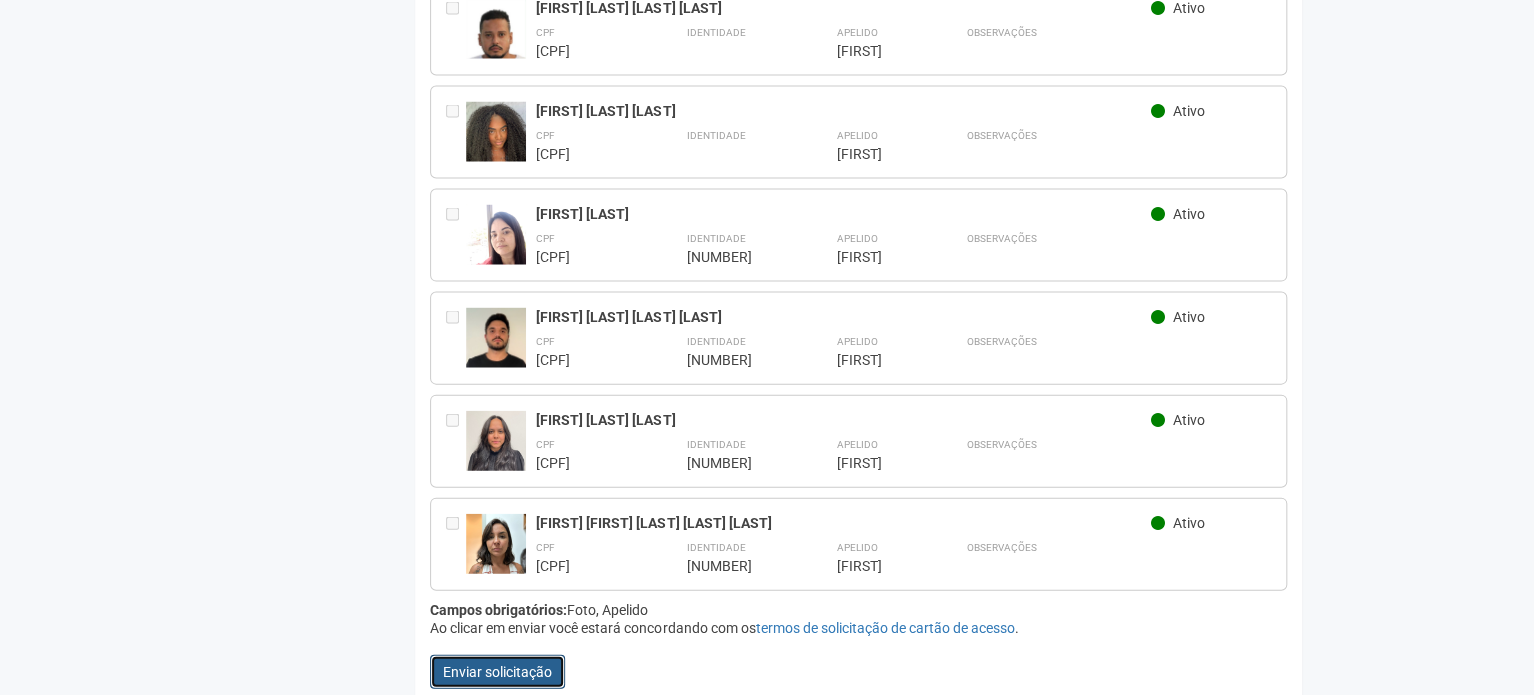 click on "Enviar solicitação" at bounding box center [497, 672] 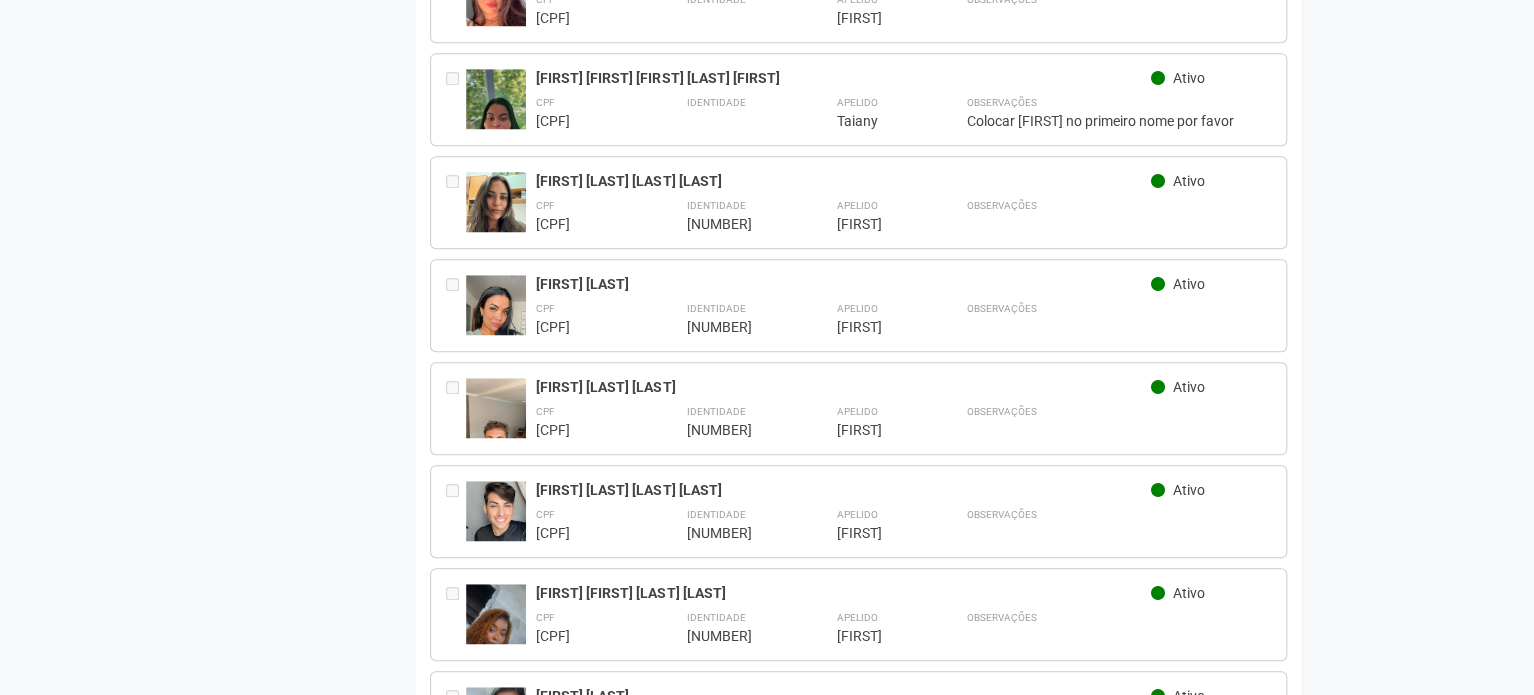 scroll, scrollTop: 472, scrollLeft: 0, axis: vertical 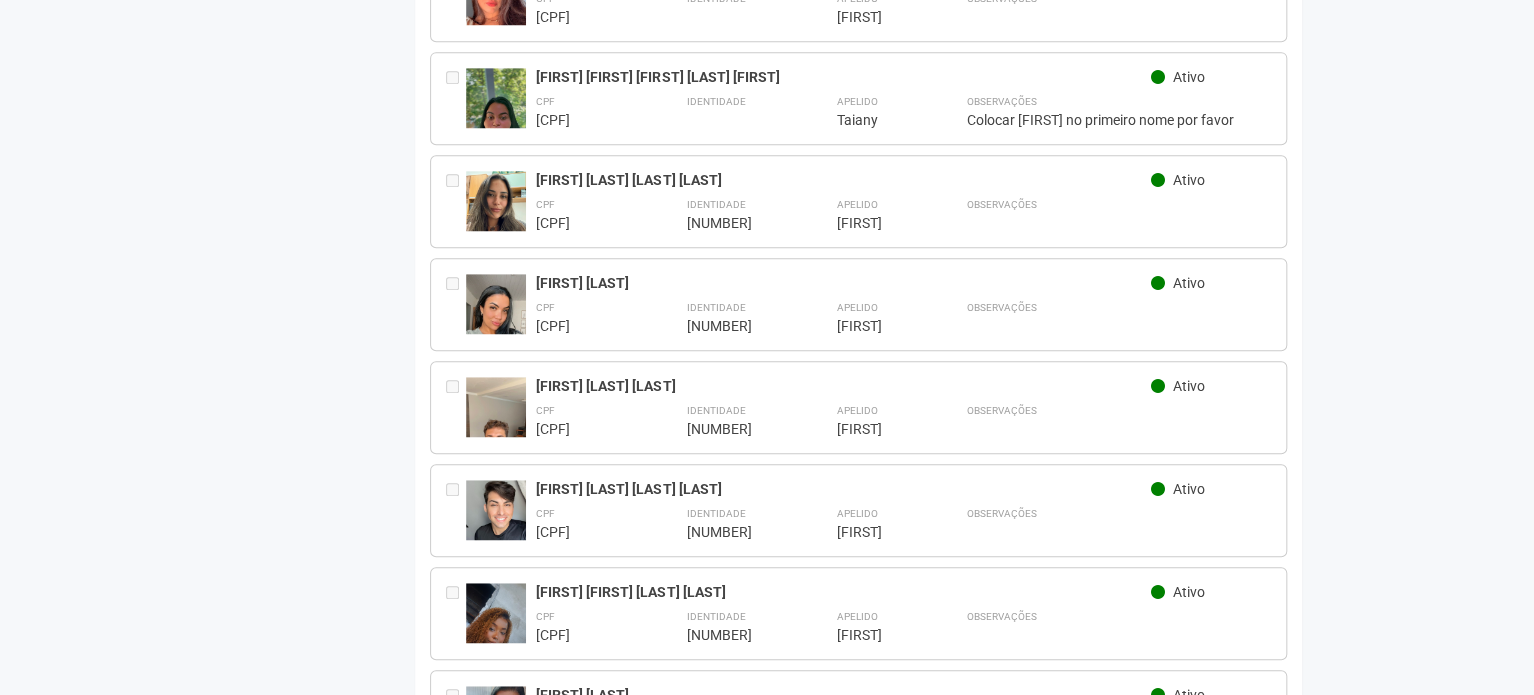 click on "[FIRST] [LAST] [LAST]" at bounding box center [843, 386] 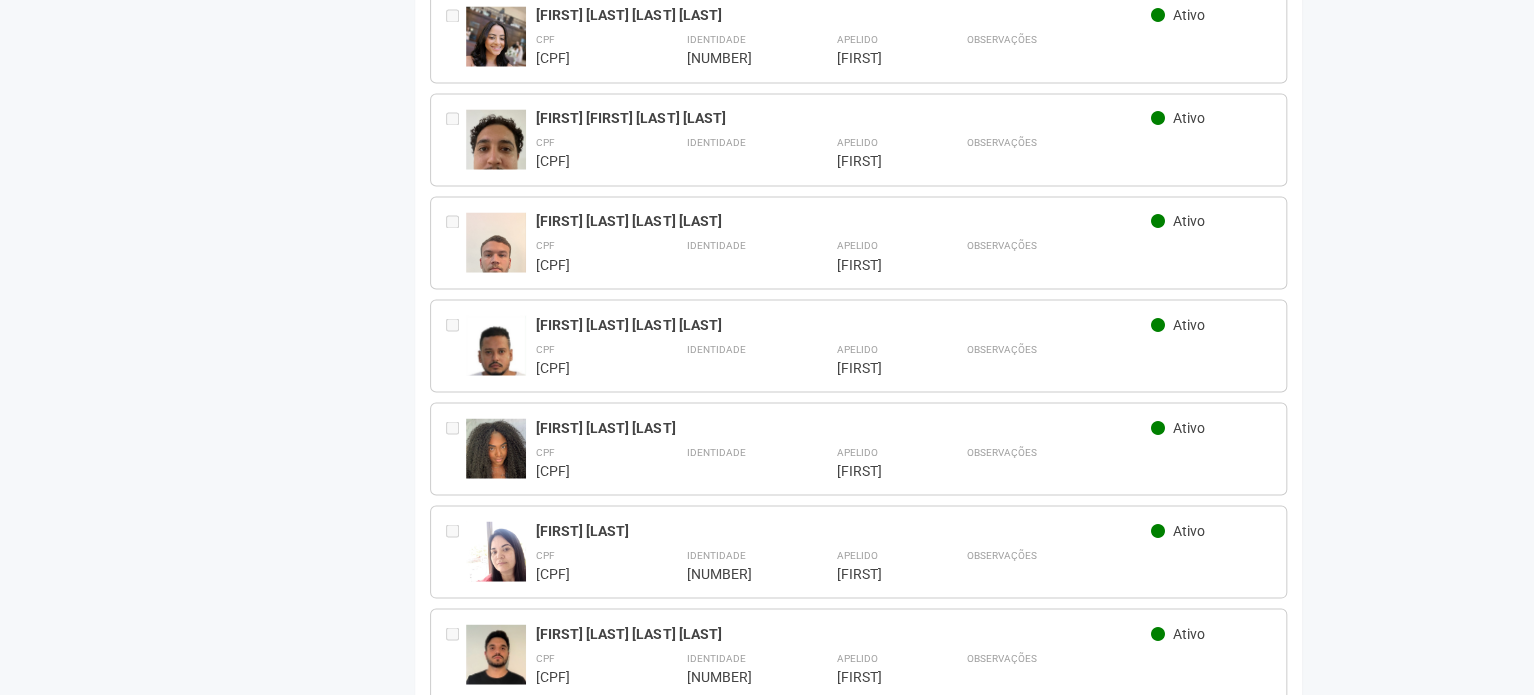 scroll, scrollTop: 1668, scrollLeft: 0, axis: vertical 